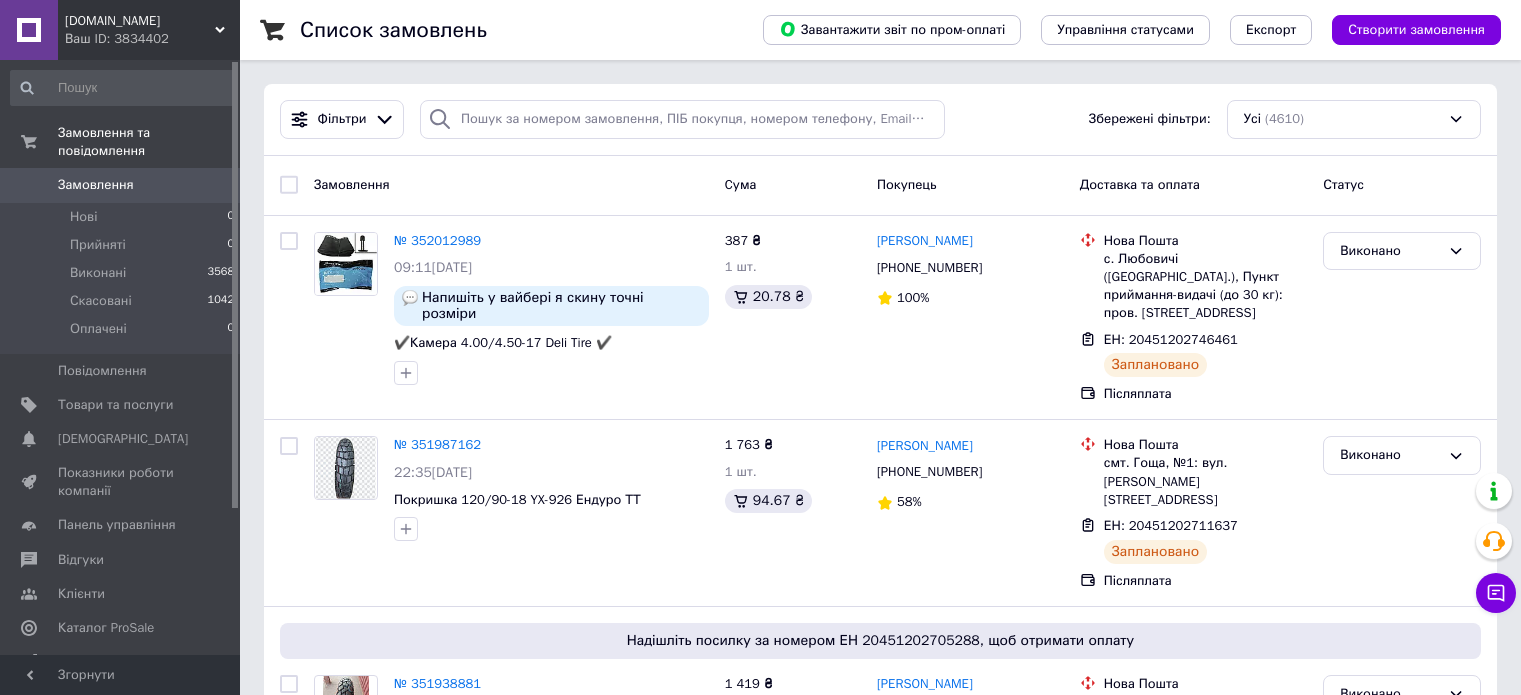 scroll, scrollTop: 0, scrollLeft: 0, axis: both 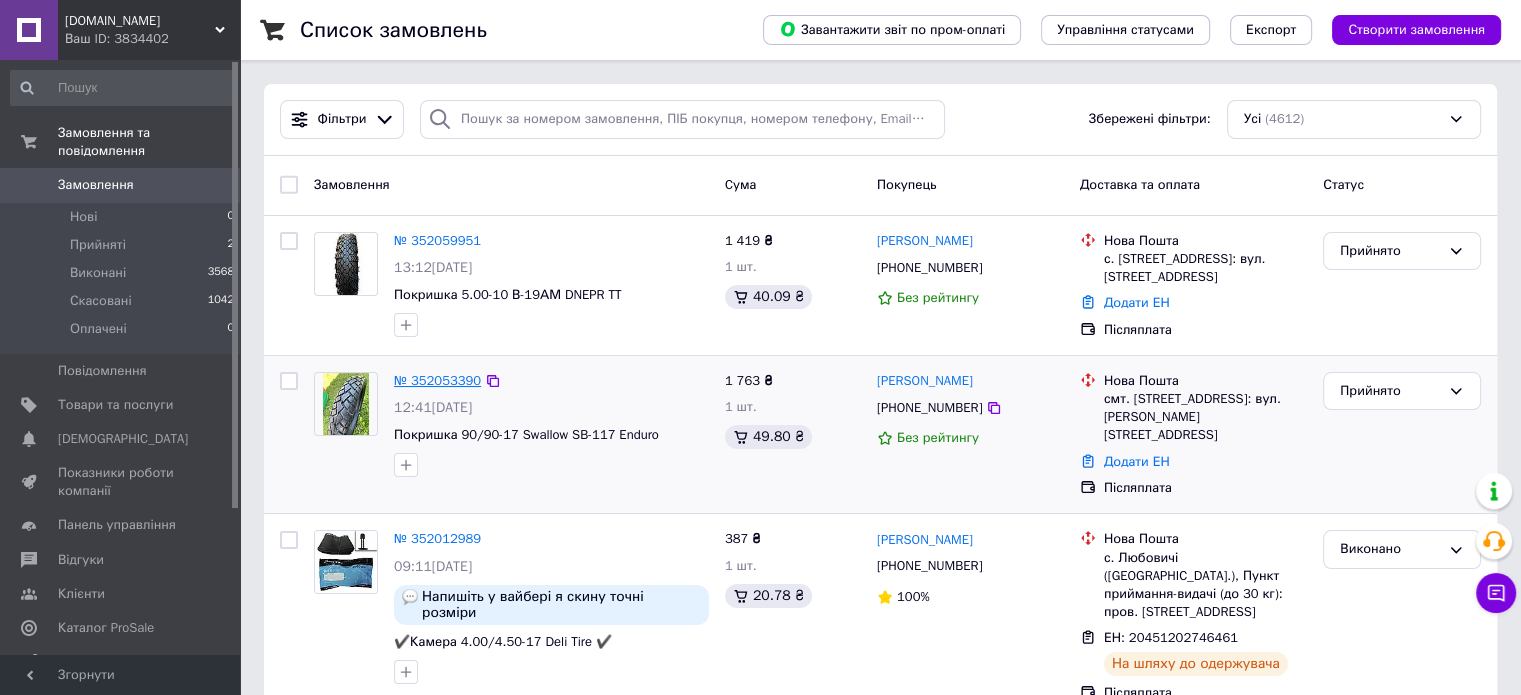click on "№ 352053390" at bounding box center (437, 380) 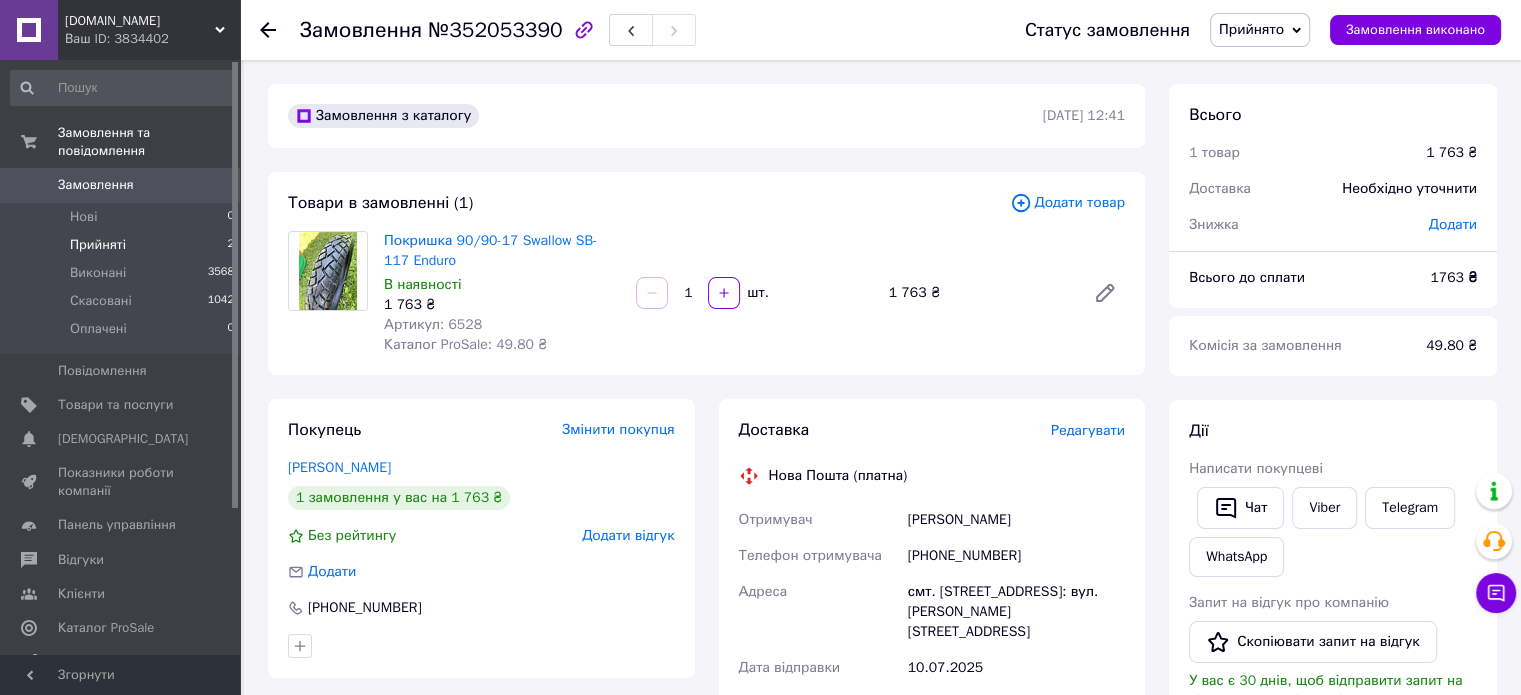 click on "Прийняті" at bounding box center (98, 245) 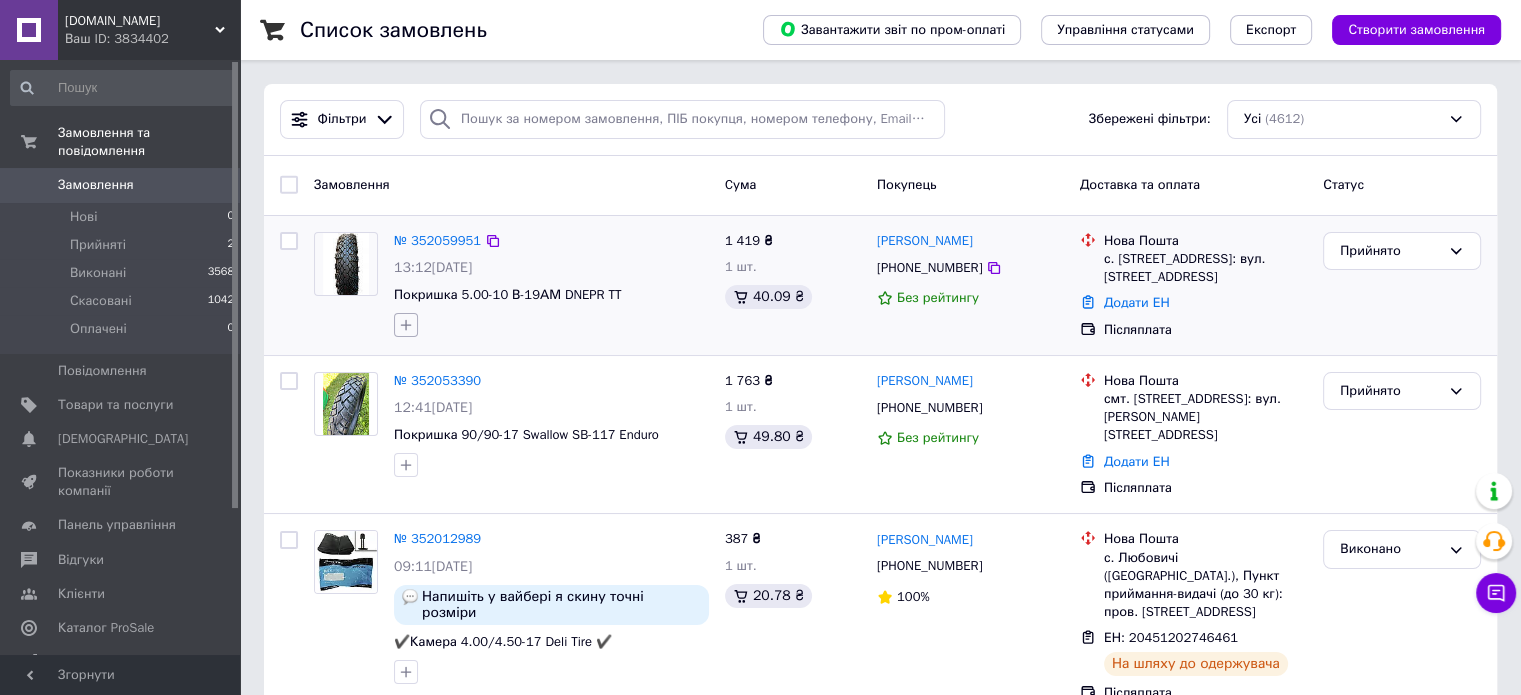 click 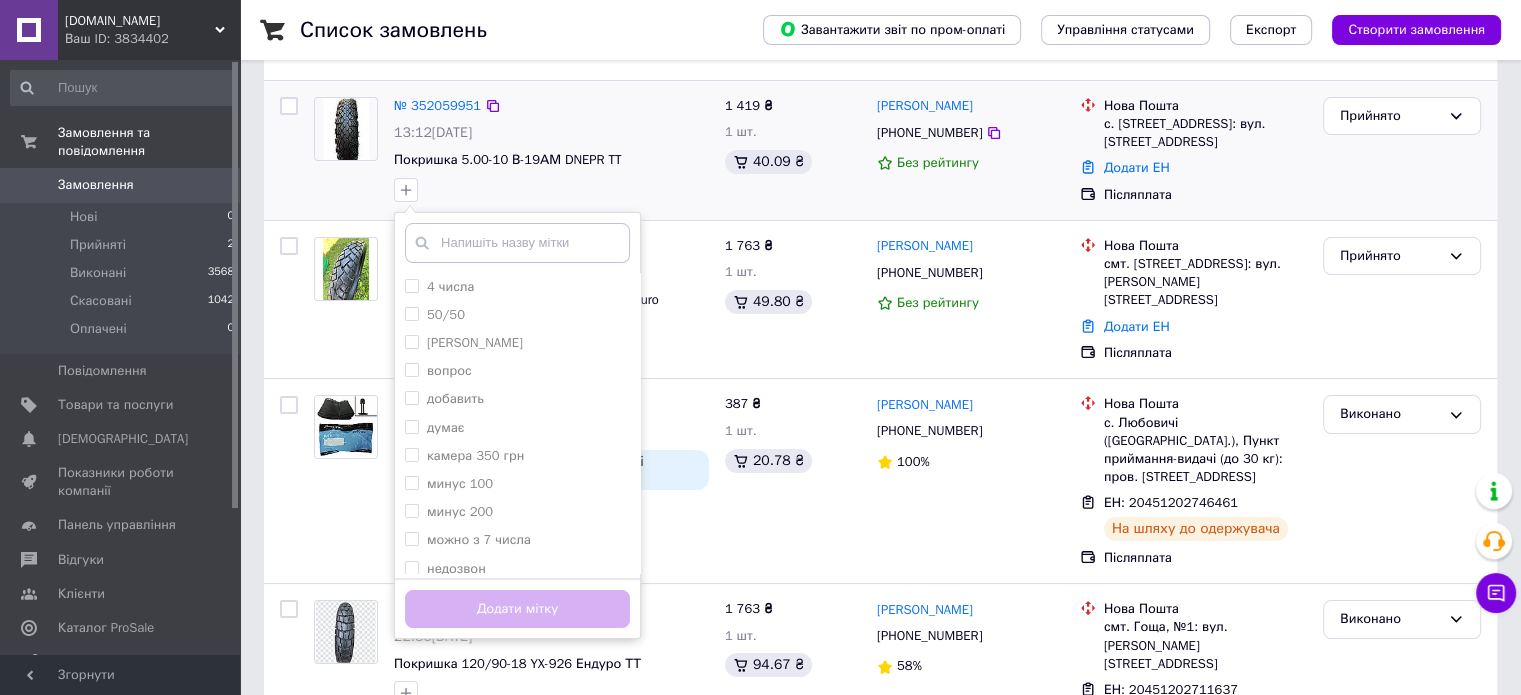 scroll, scrollTop: 200, scrollLeft: 0, axis: vertical 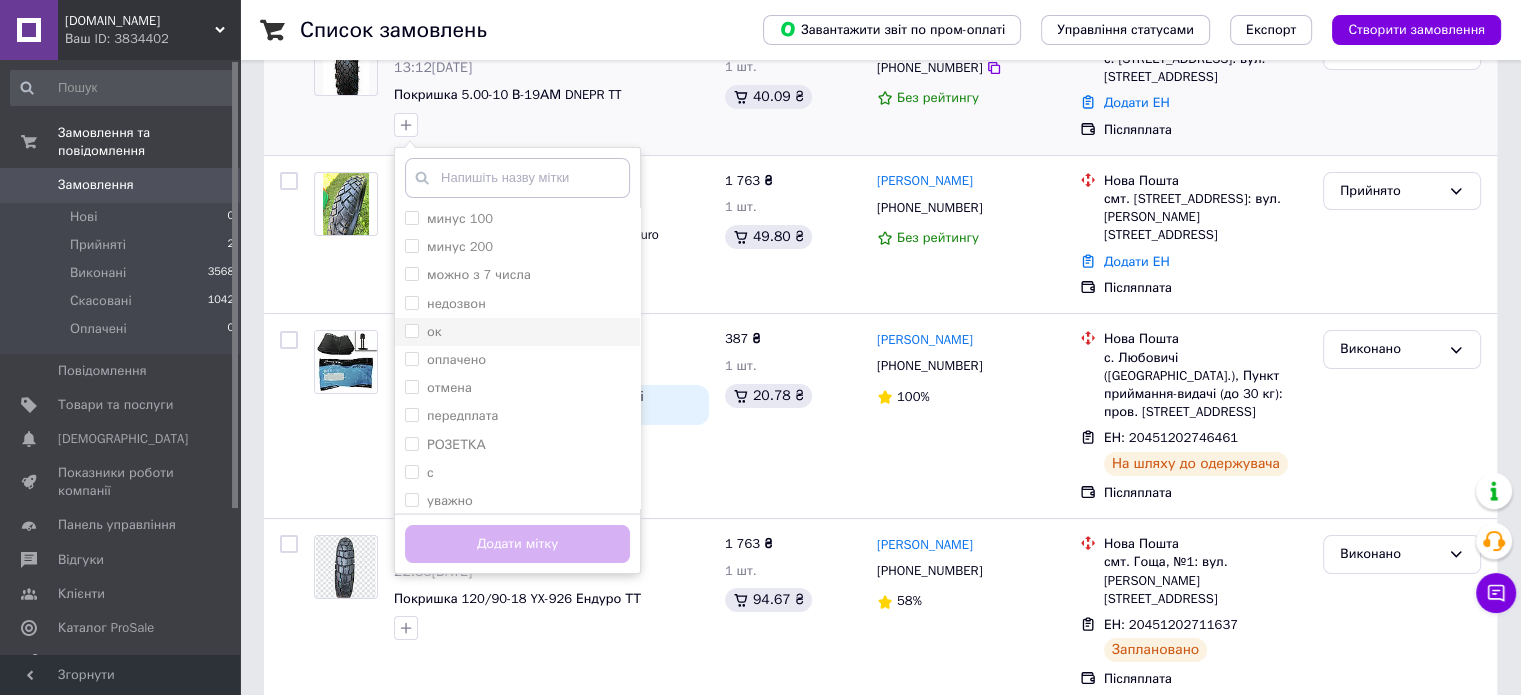 click on "ок" at bounding box center (411, 330) 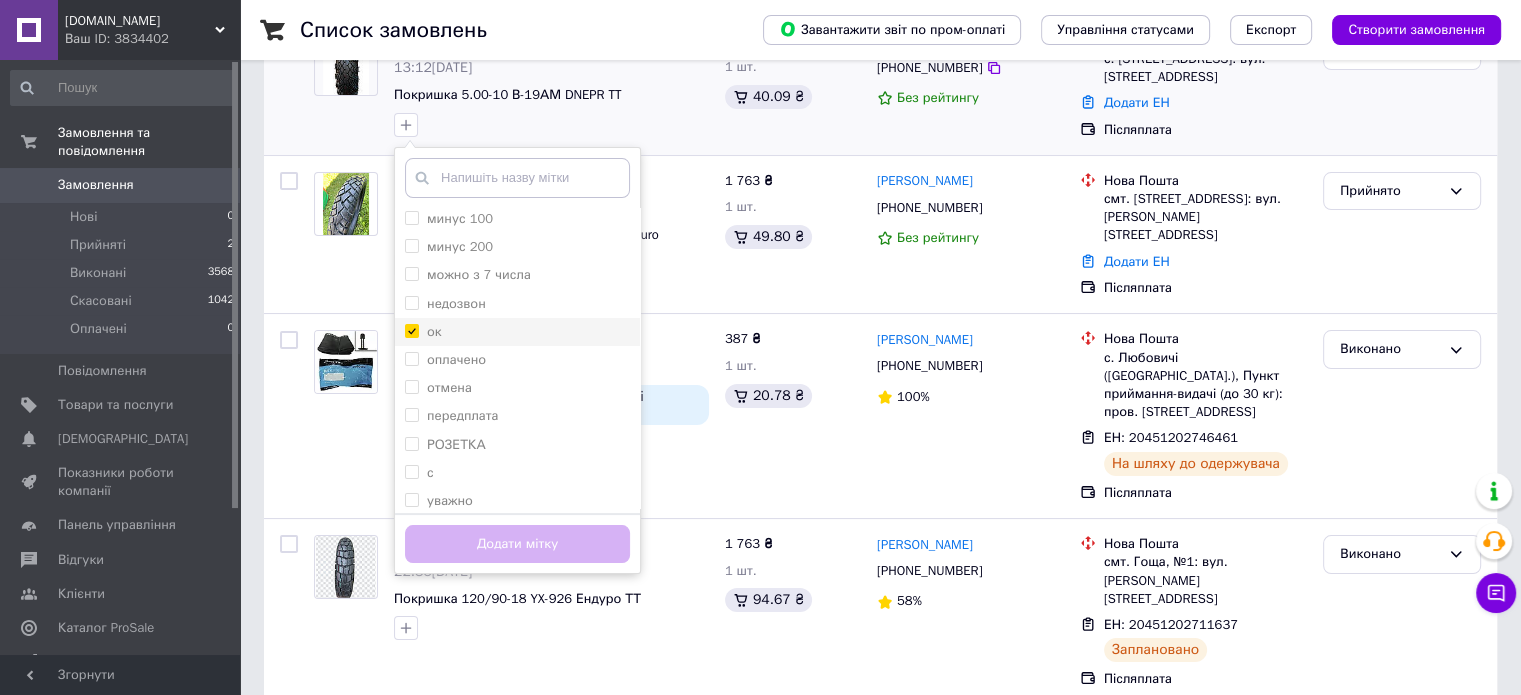 checkbox on "true" 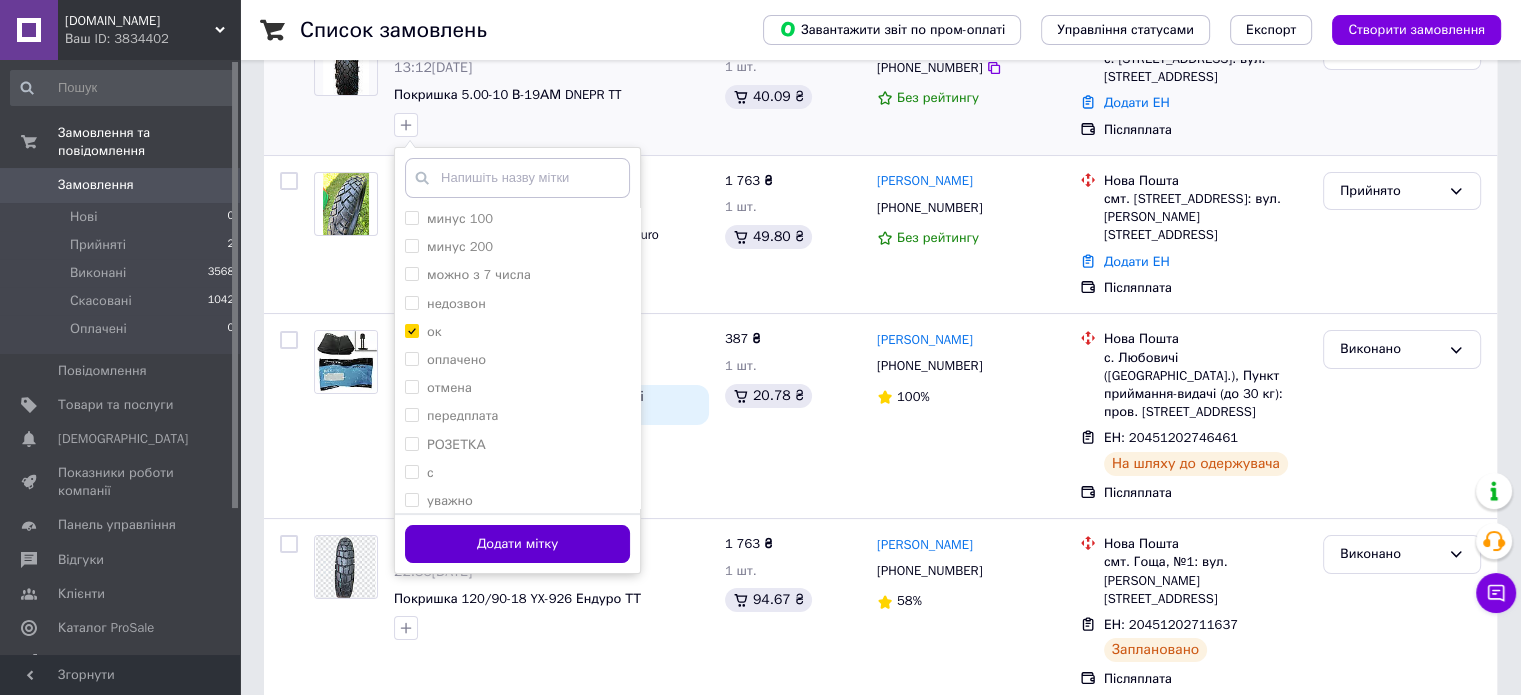 click on "Додати мітку" at bounding box center (517, 544) 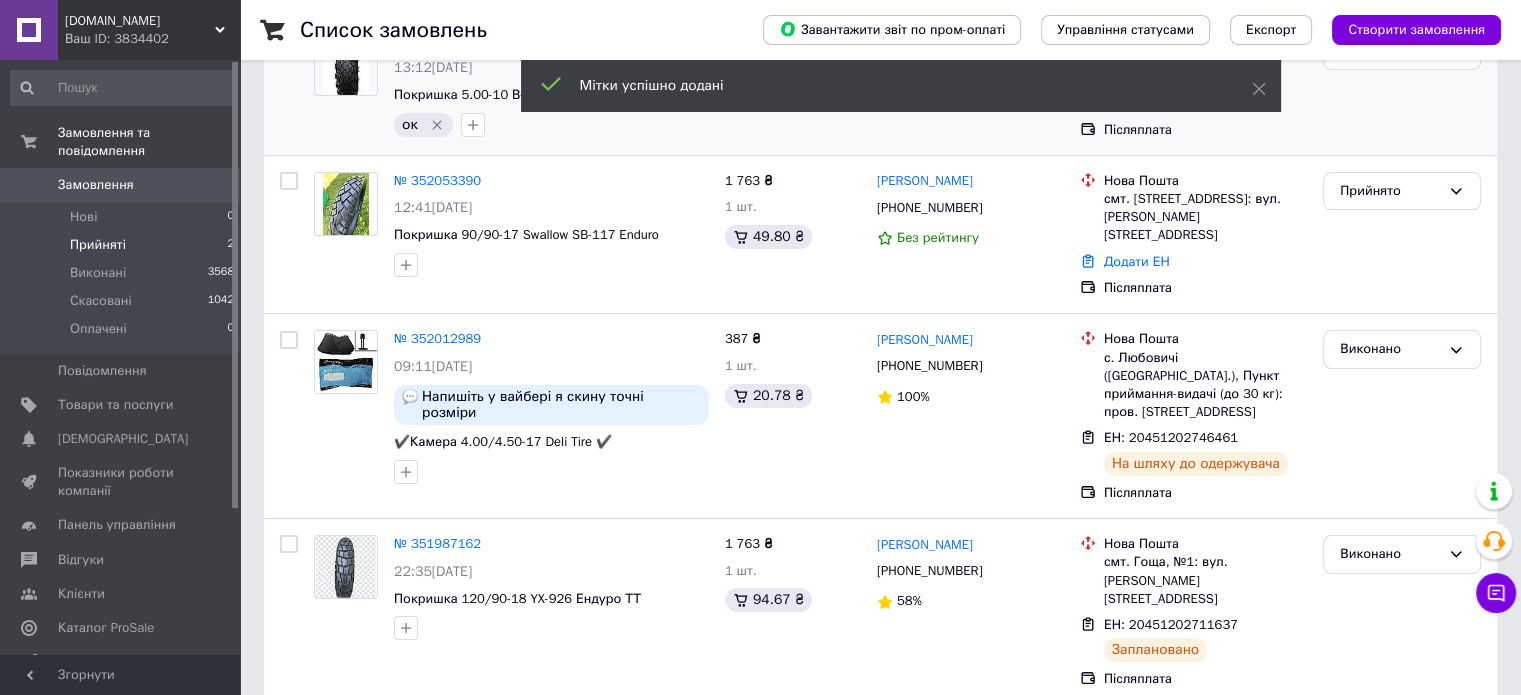 click on "Прийняті" at bounding box center (98, 245) 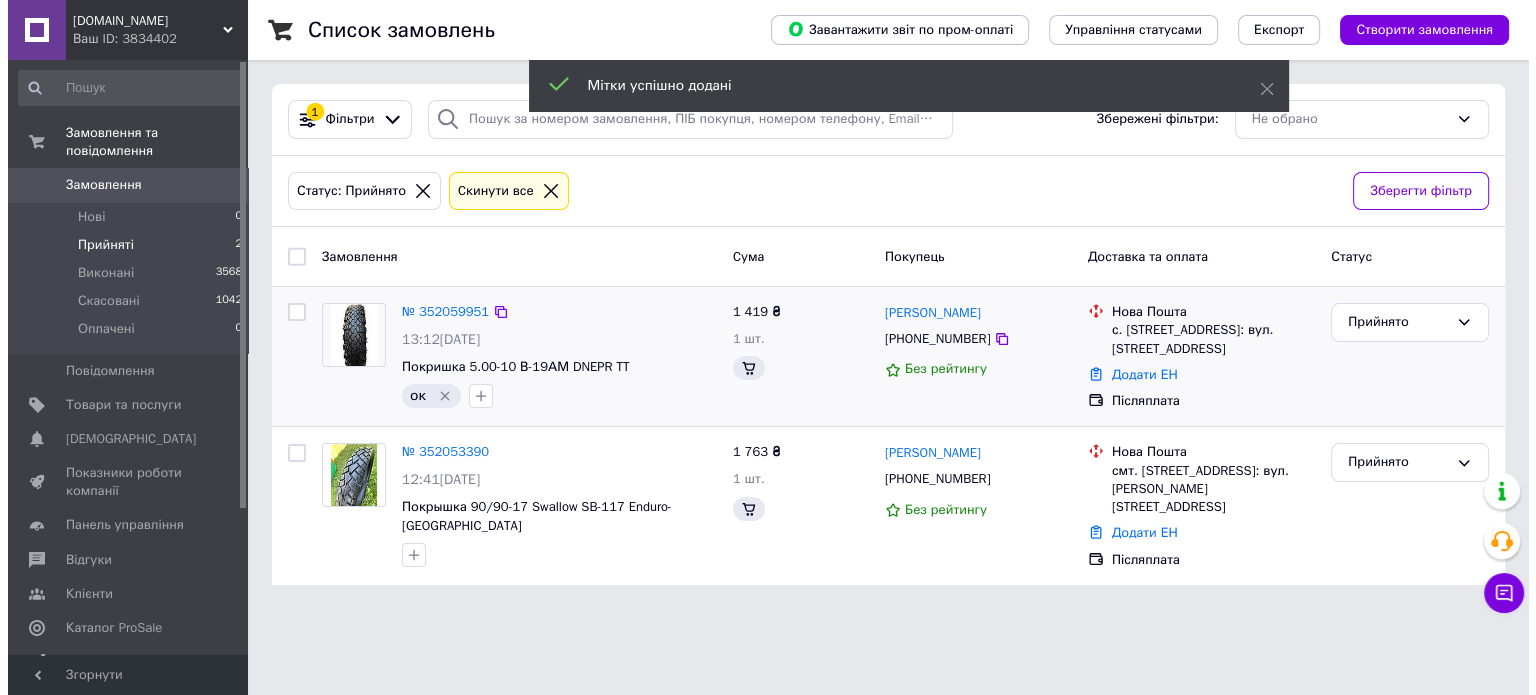 scroll, scrollTop: 0, scrollLeft: 0, axis: both 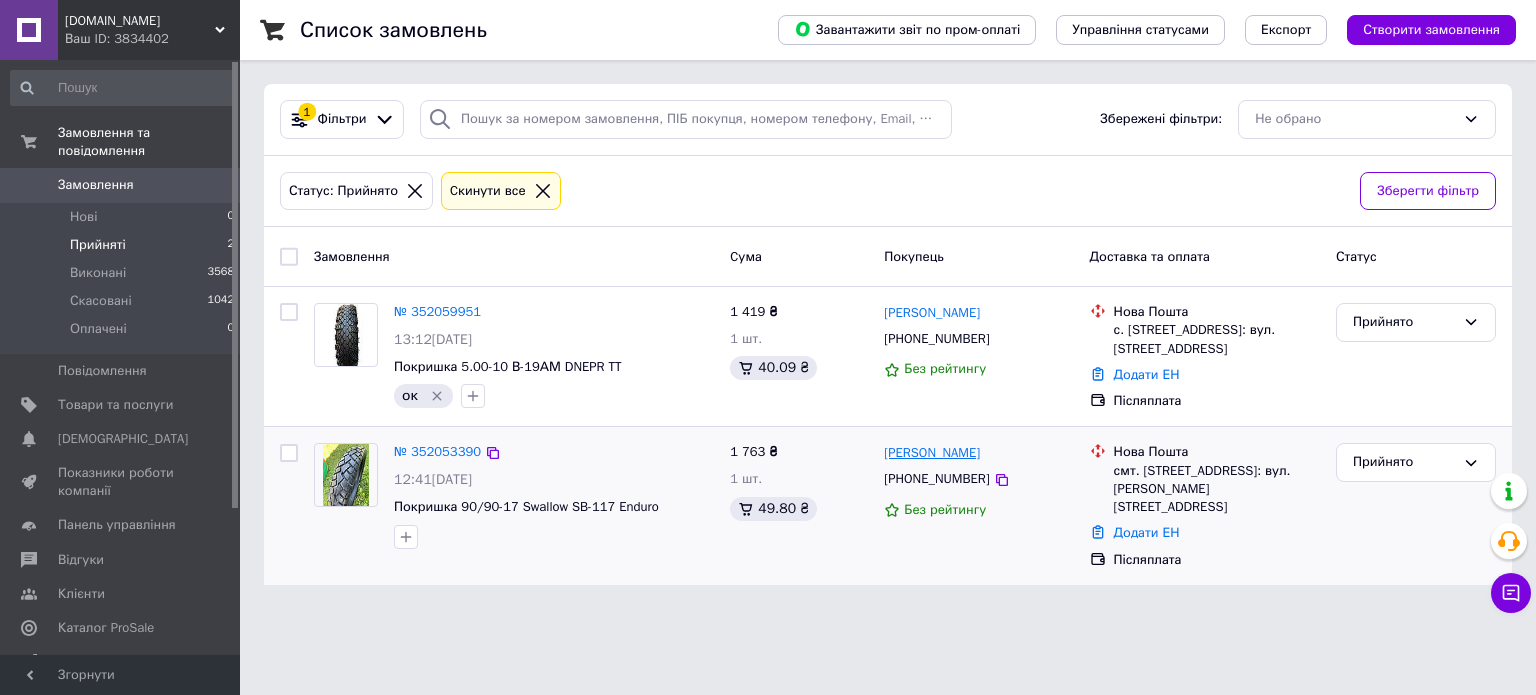 click on "[PERSON_NAME]" at bounding box center (932, 453) 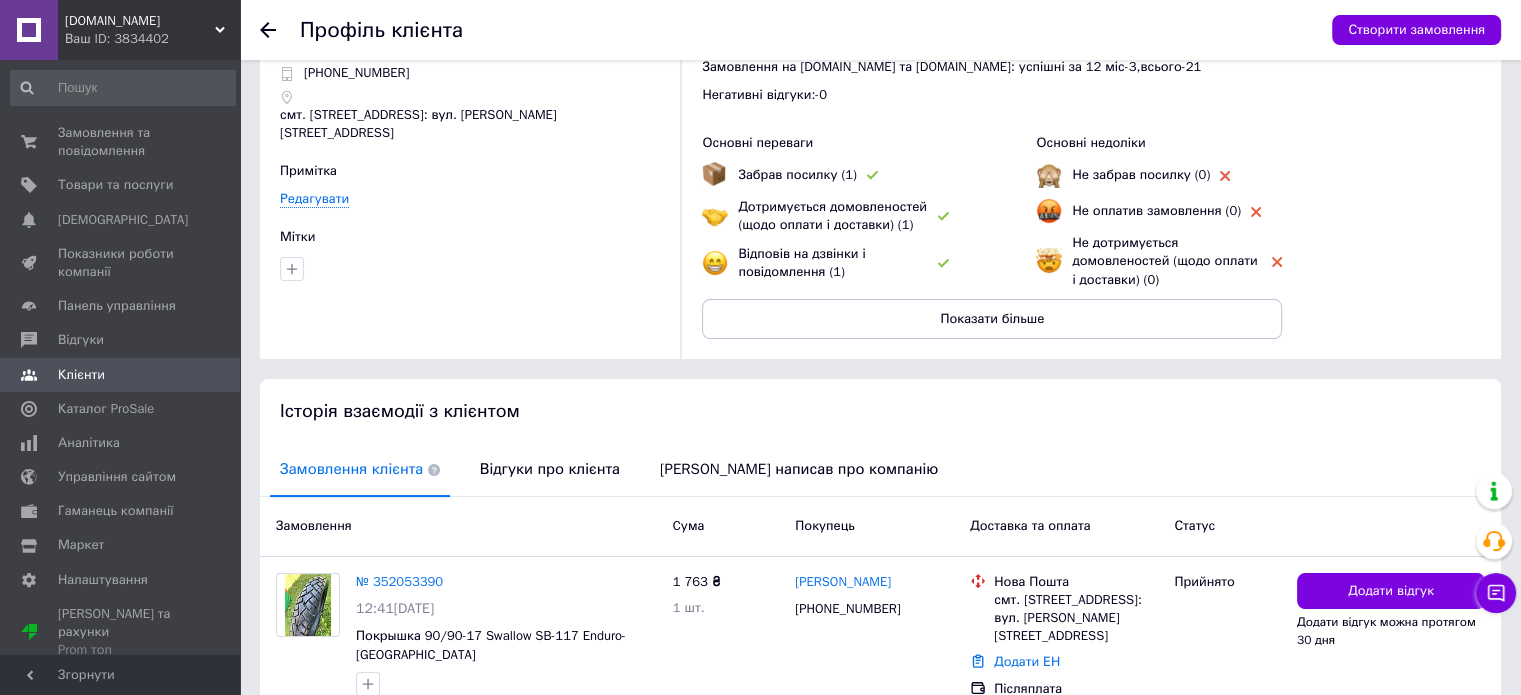 scroll, scrollTop: 174, scrollLeft: 0, axis: vertical 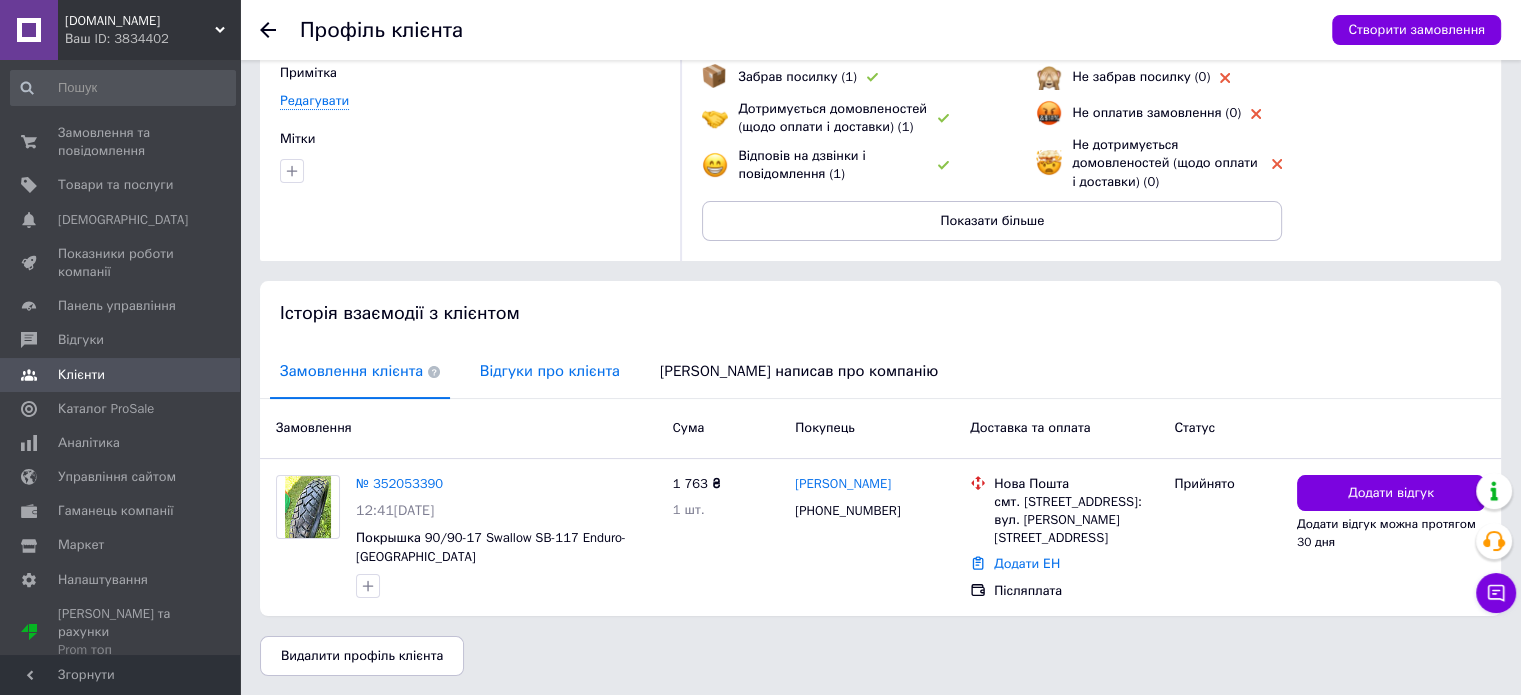 click on "Відгуки про клієнта" at bounding box center [550, 371] 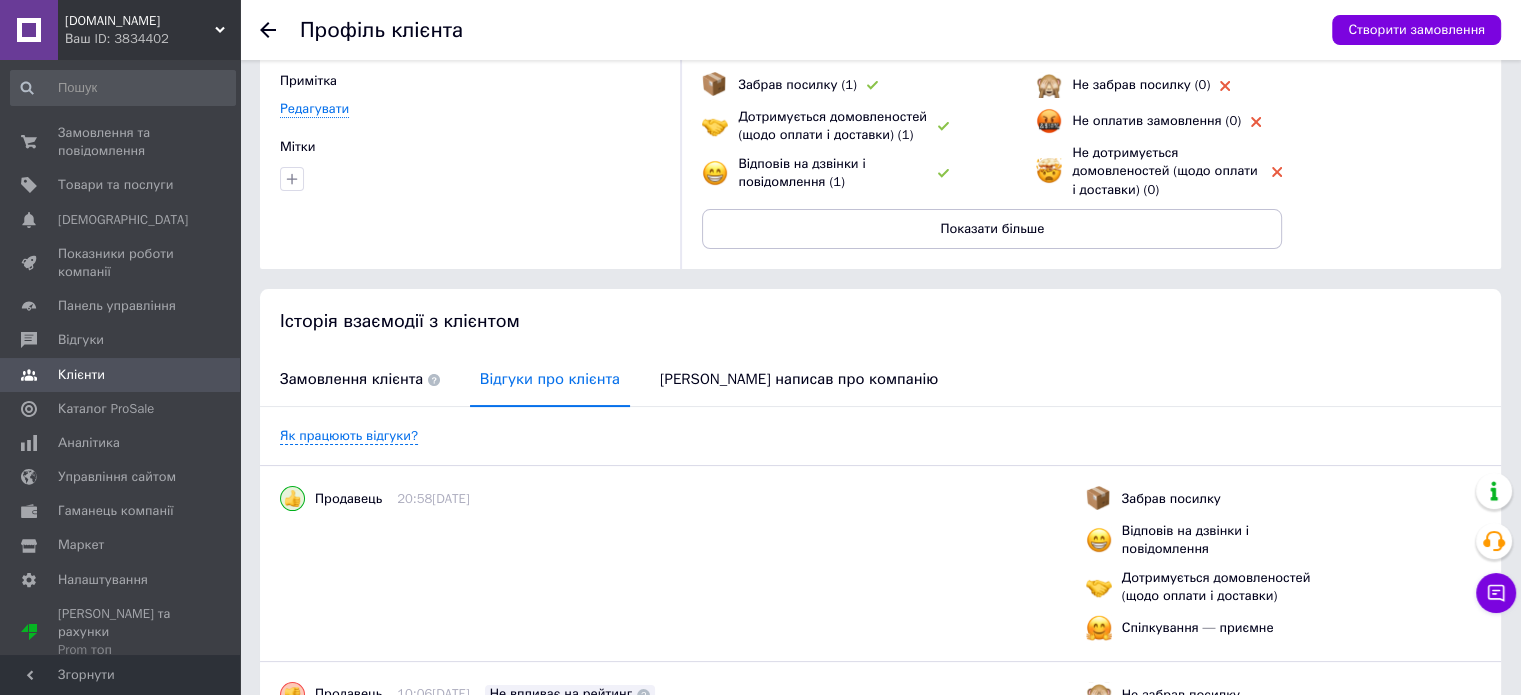 scroll, scrollTop: 120, scrollLeft: 0, axis: vertical 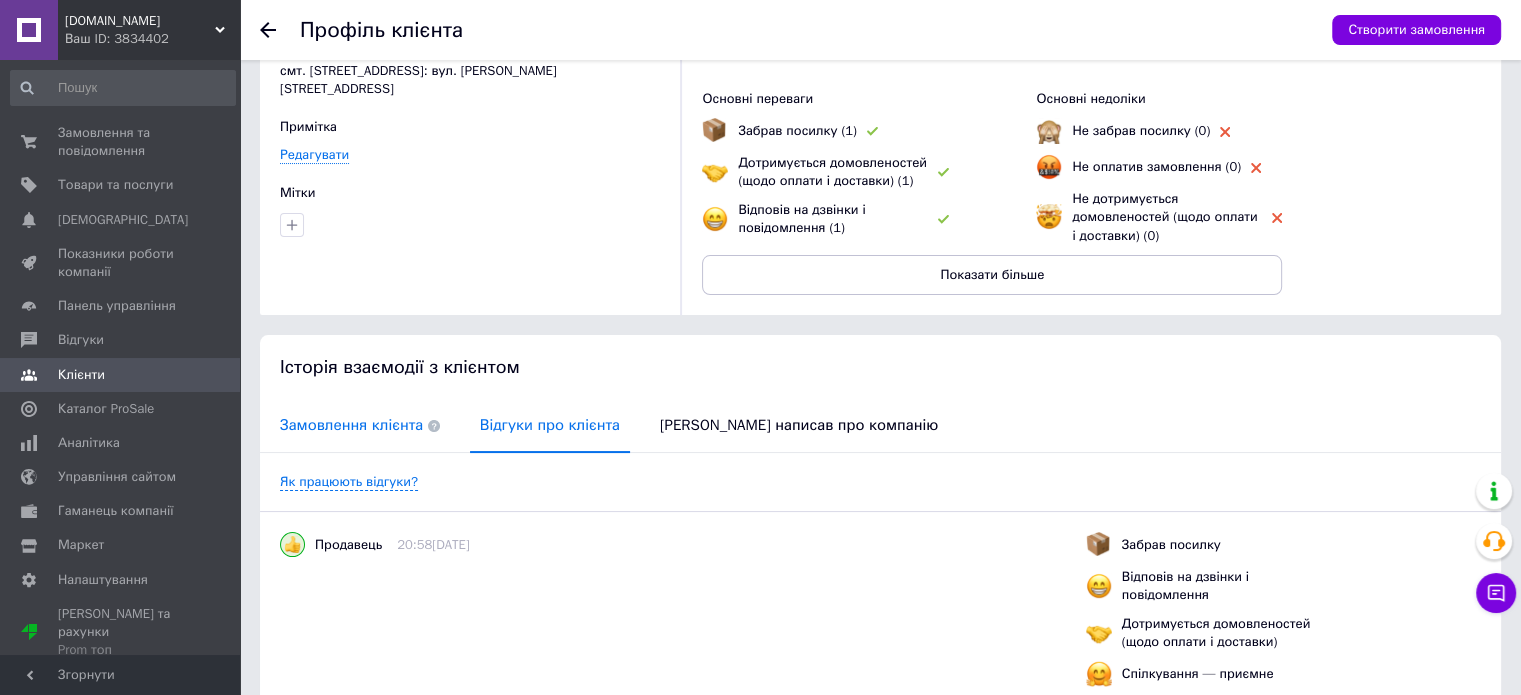 click on "Замовлення клієнта" at bounding box center (360, 425) 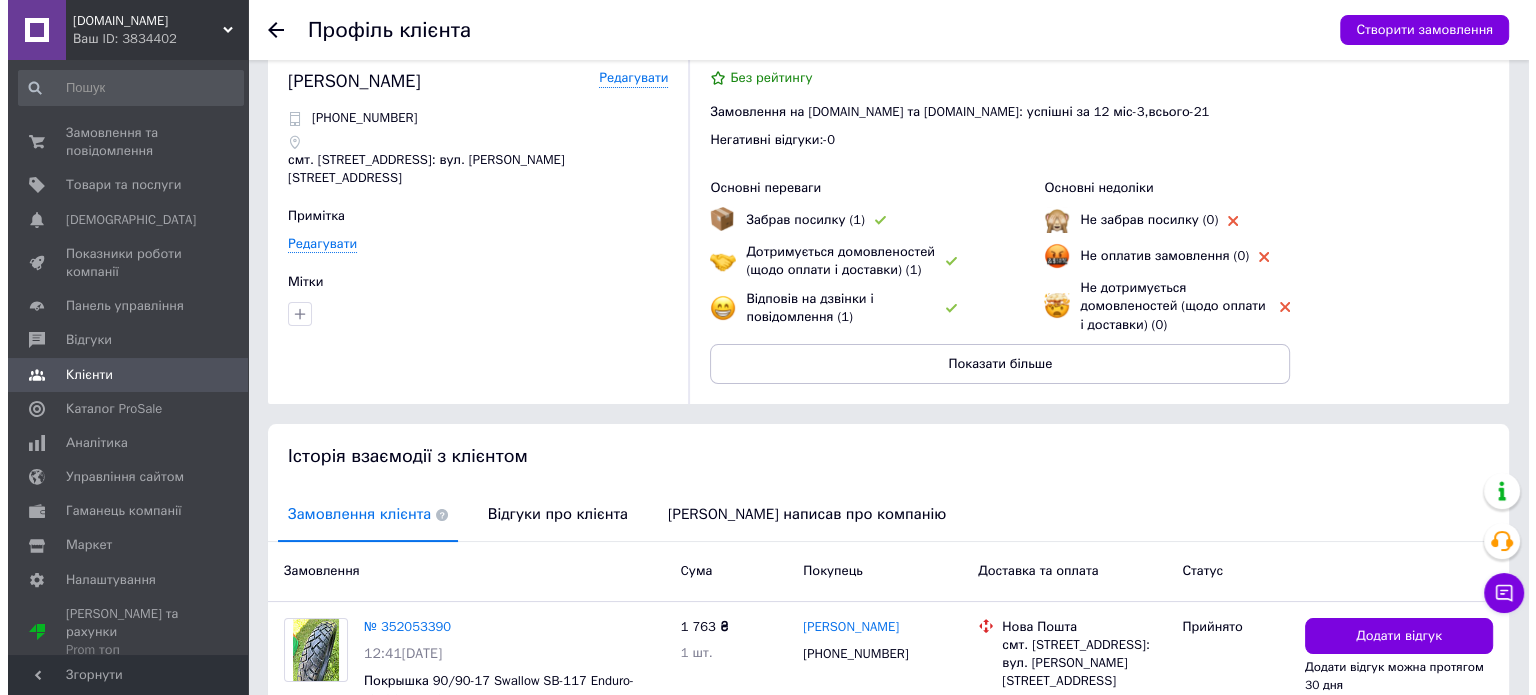 scroll, scrollTop: 0, scrollLeft: 0, axis: both 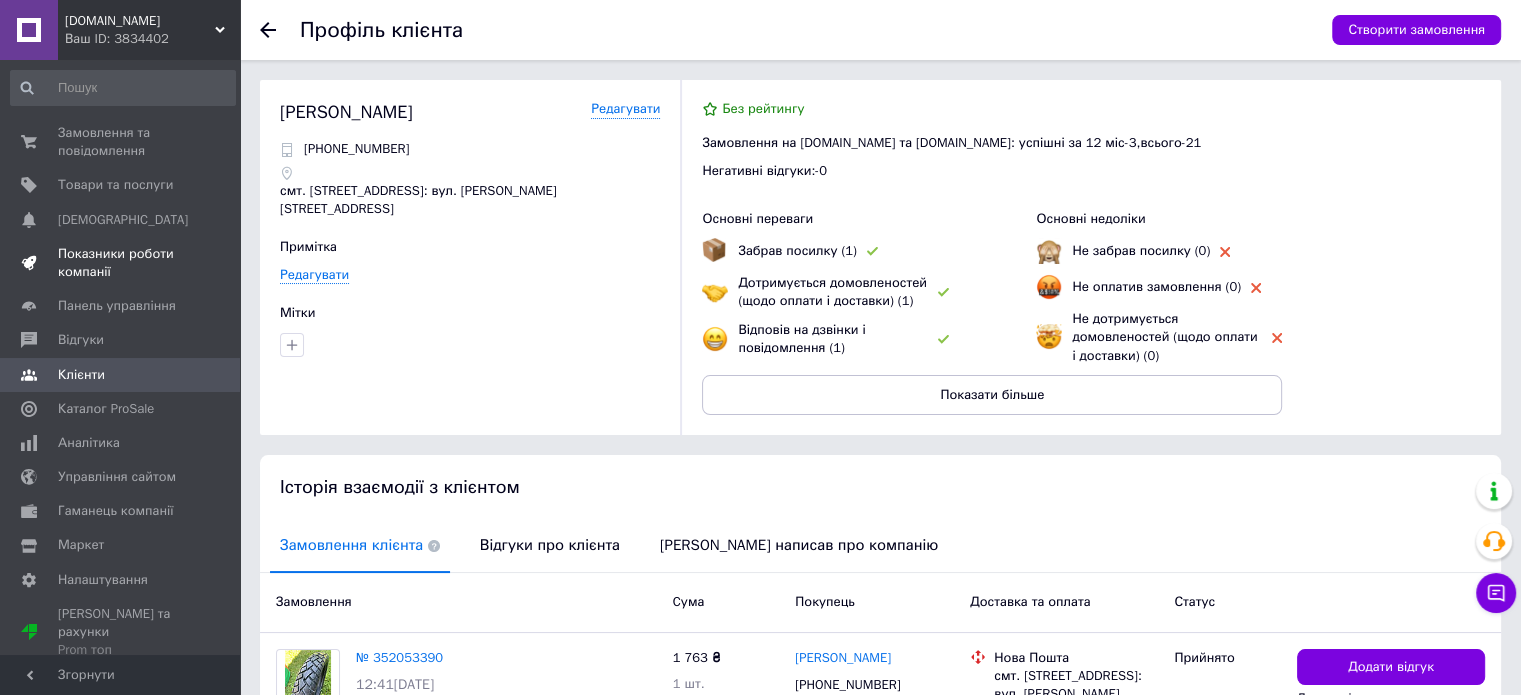 click on "Показники роботи компанії" at bounding box center [121, 263] 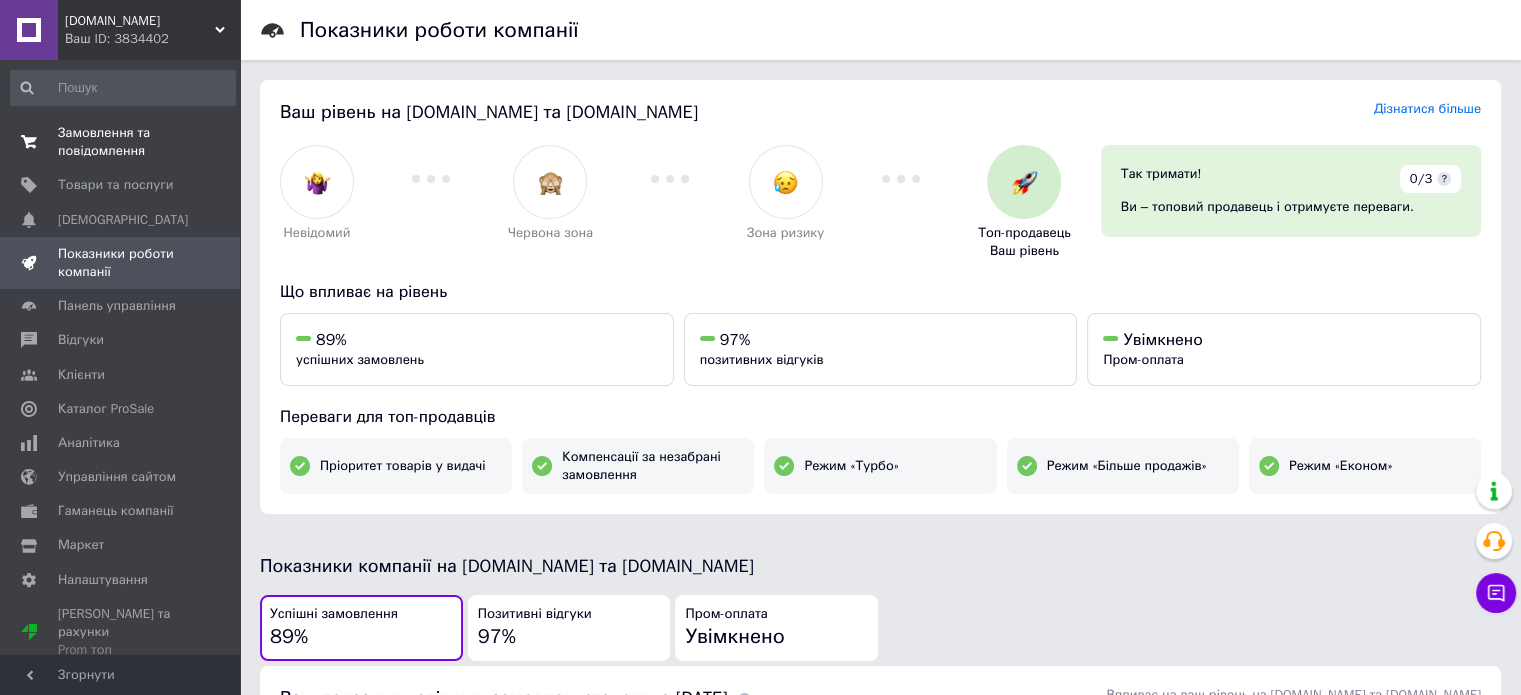 click on "Замовлення та повідомлення" at bounding box center (121, 142) 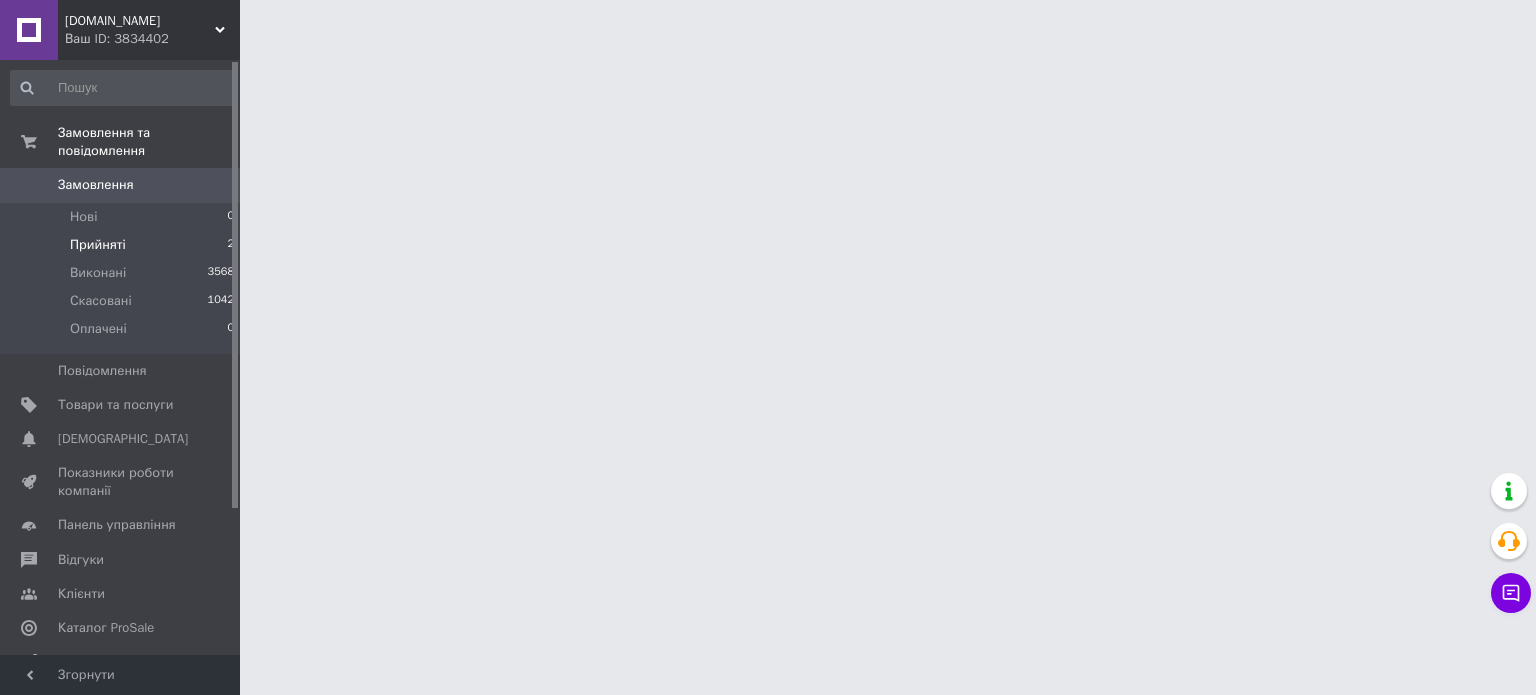 click on "Прийняті" at bounding box center (98, 245) 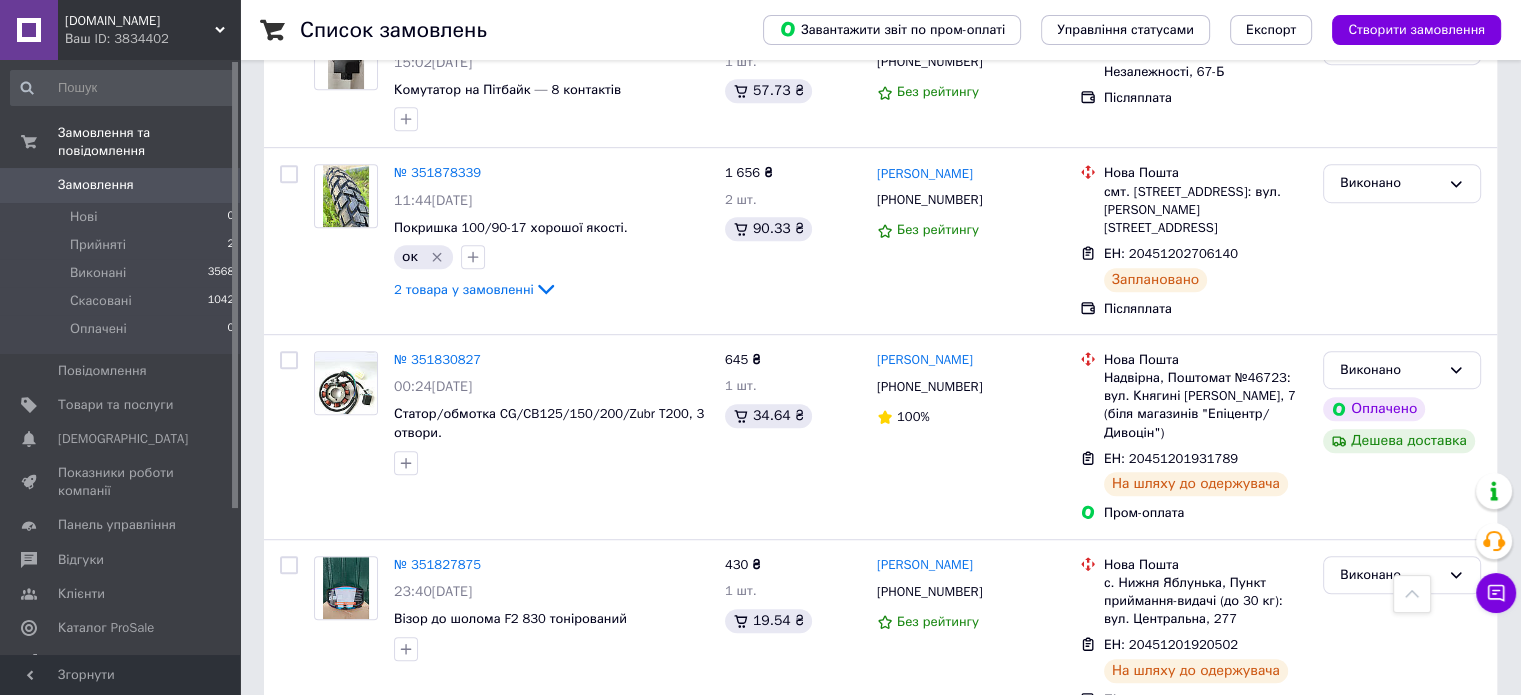 scroll, scrollTop: 1100, scrollLeft: 0, axis: vertical 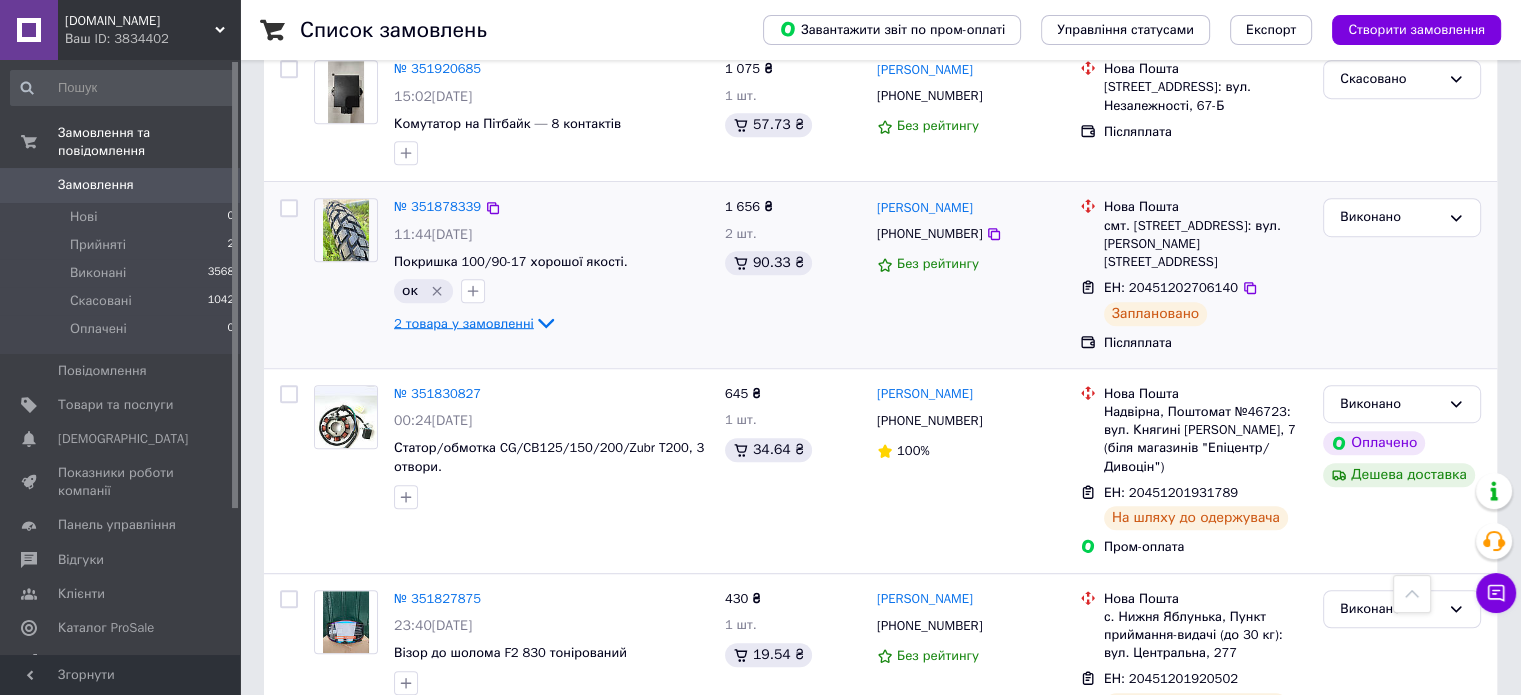 click on "2 товара у замовленні" at bounding box center [464, 322] 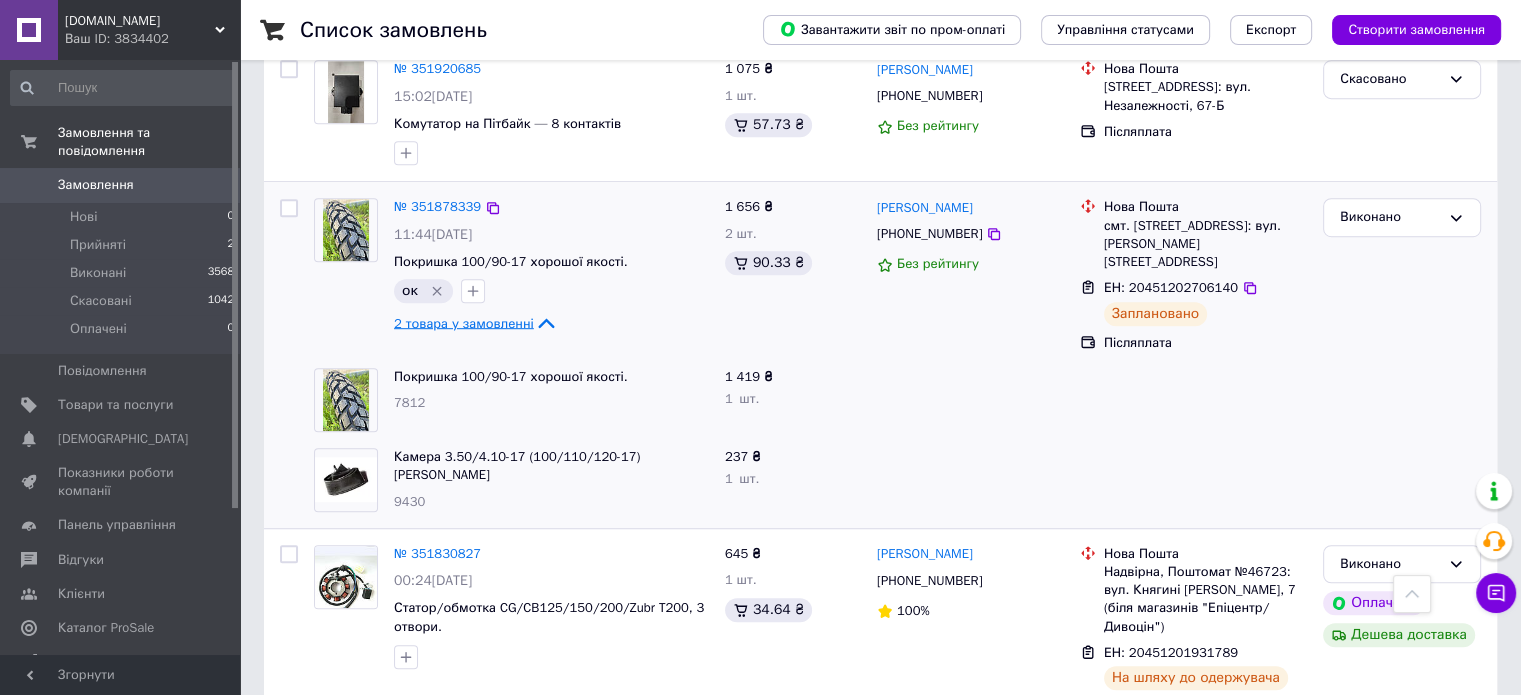 click on "2 товара у замовленні" at bounding box center (464, 322) 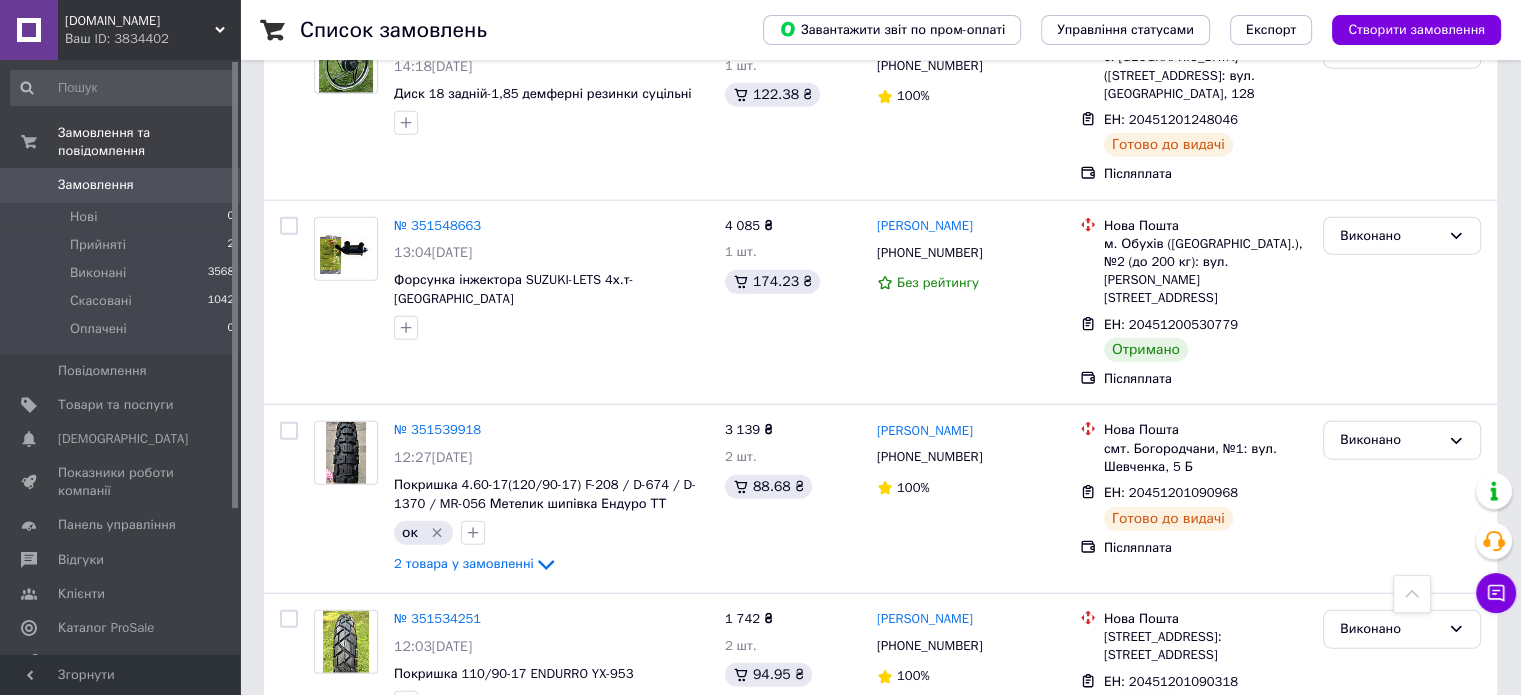 scroll, scrollTop: 4800, scrollLeft: 0, axis: vertical 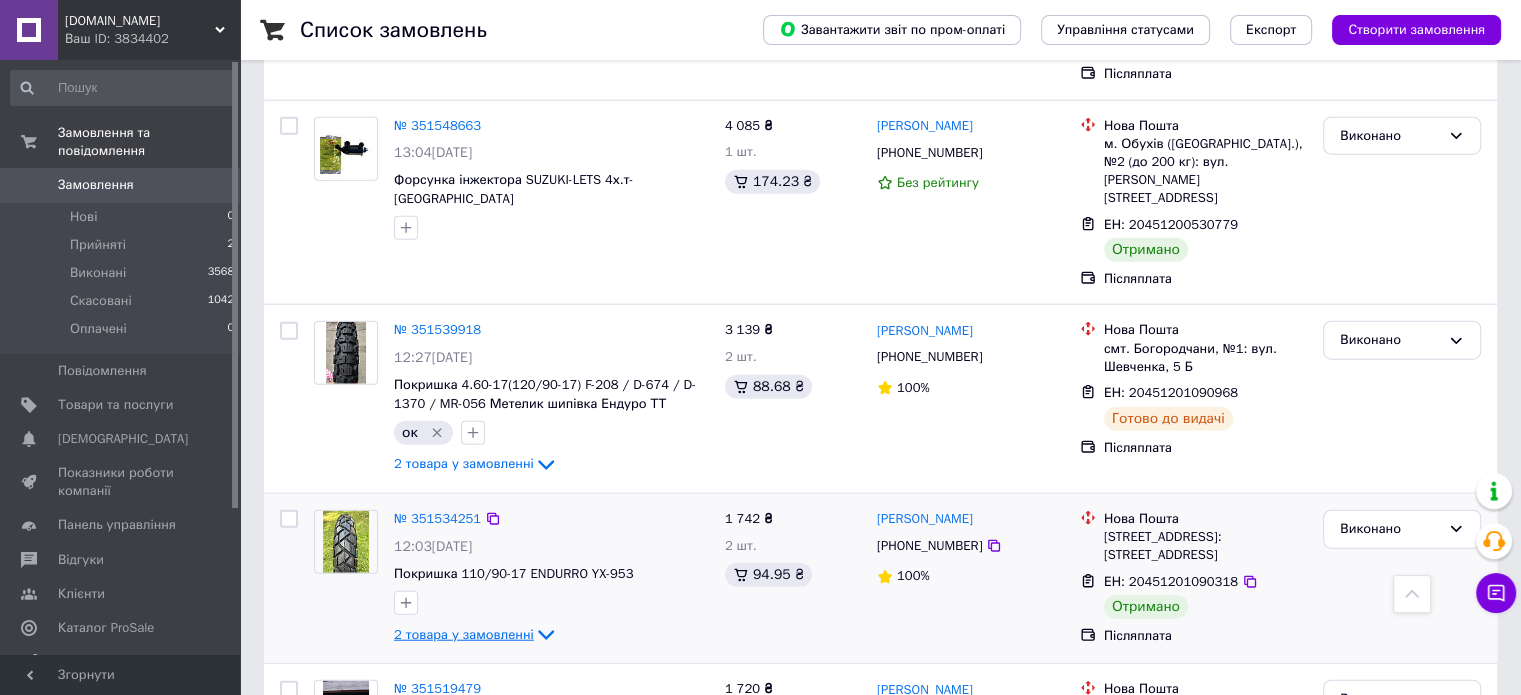click on "2 товара у замовленні" at bounding box center (464, 634) 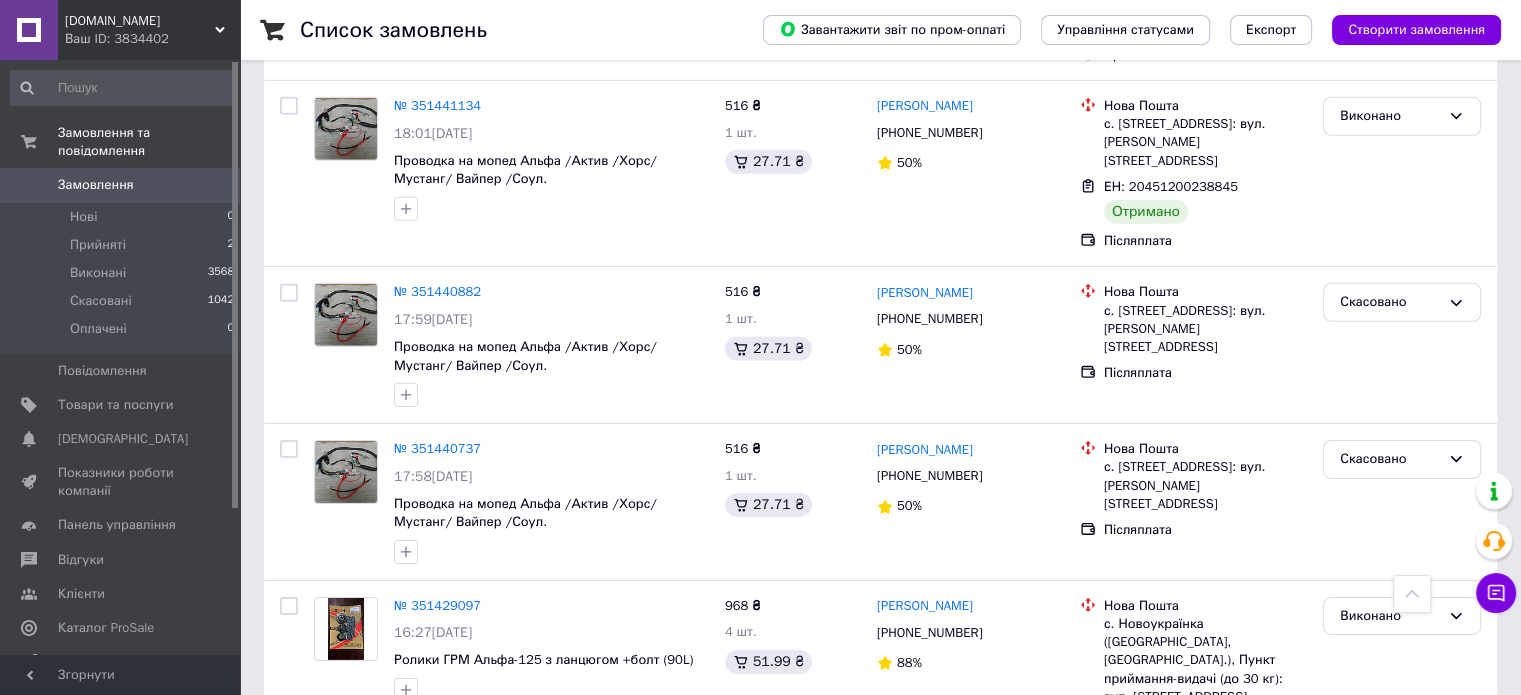 scroll, scrollTop: 6300, scrollLeft: 0, axis: vertical 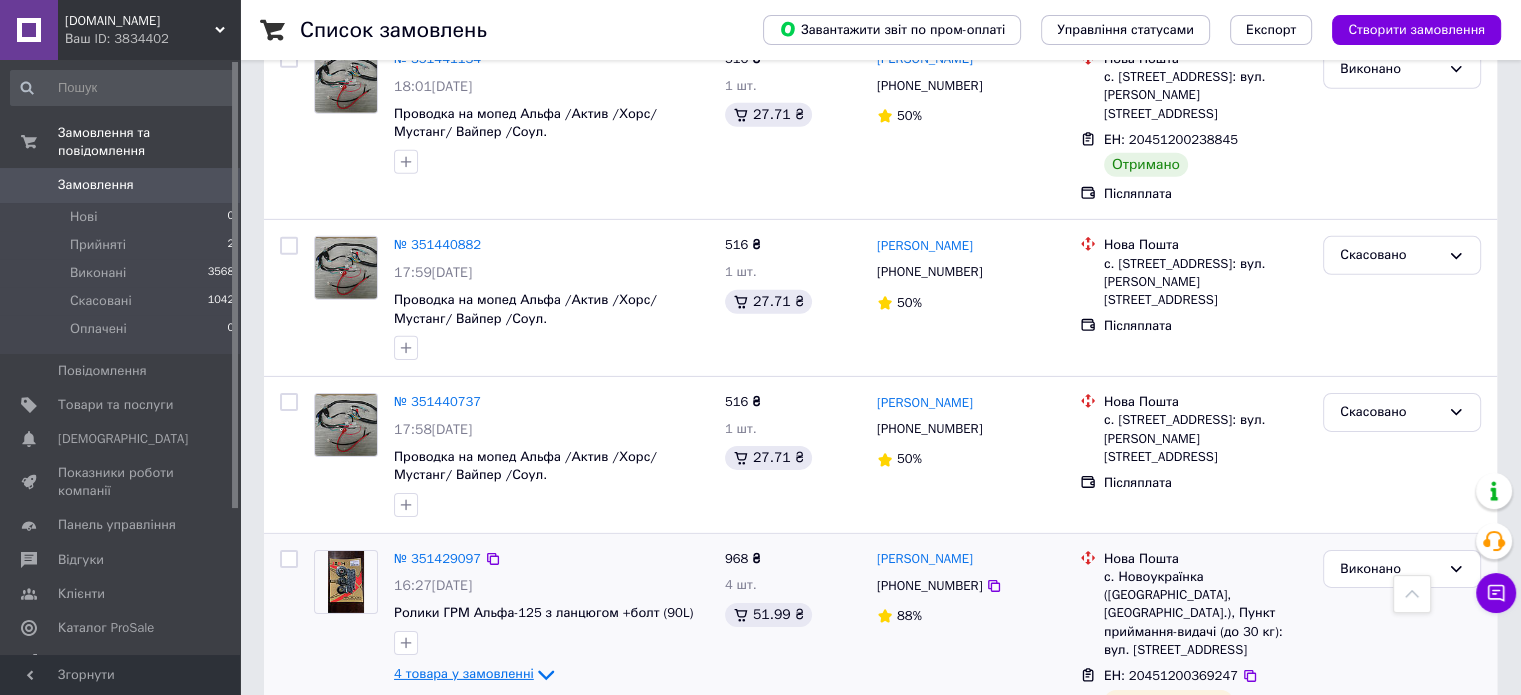 click 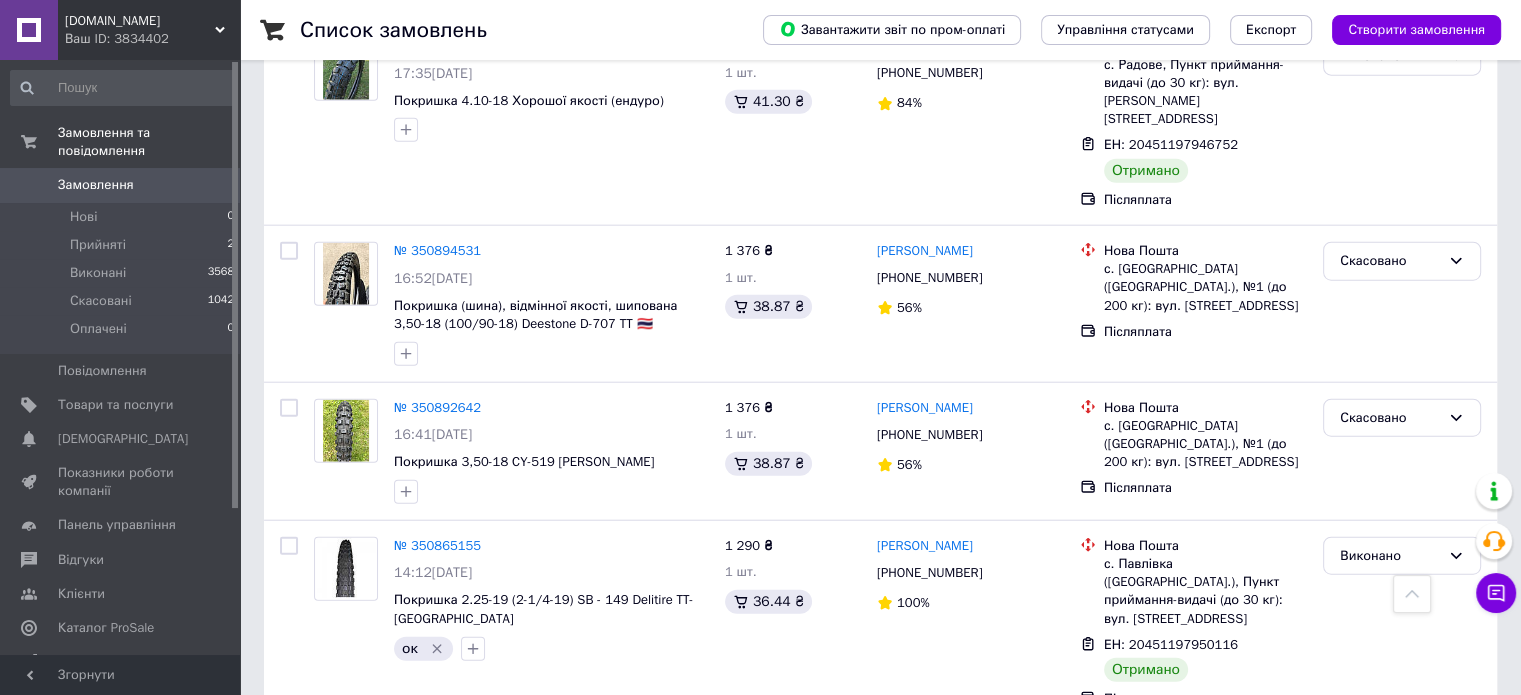 scroll, scrollTop: 12500, scrollLeft: 0, axis: vertical 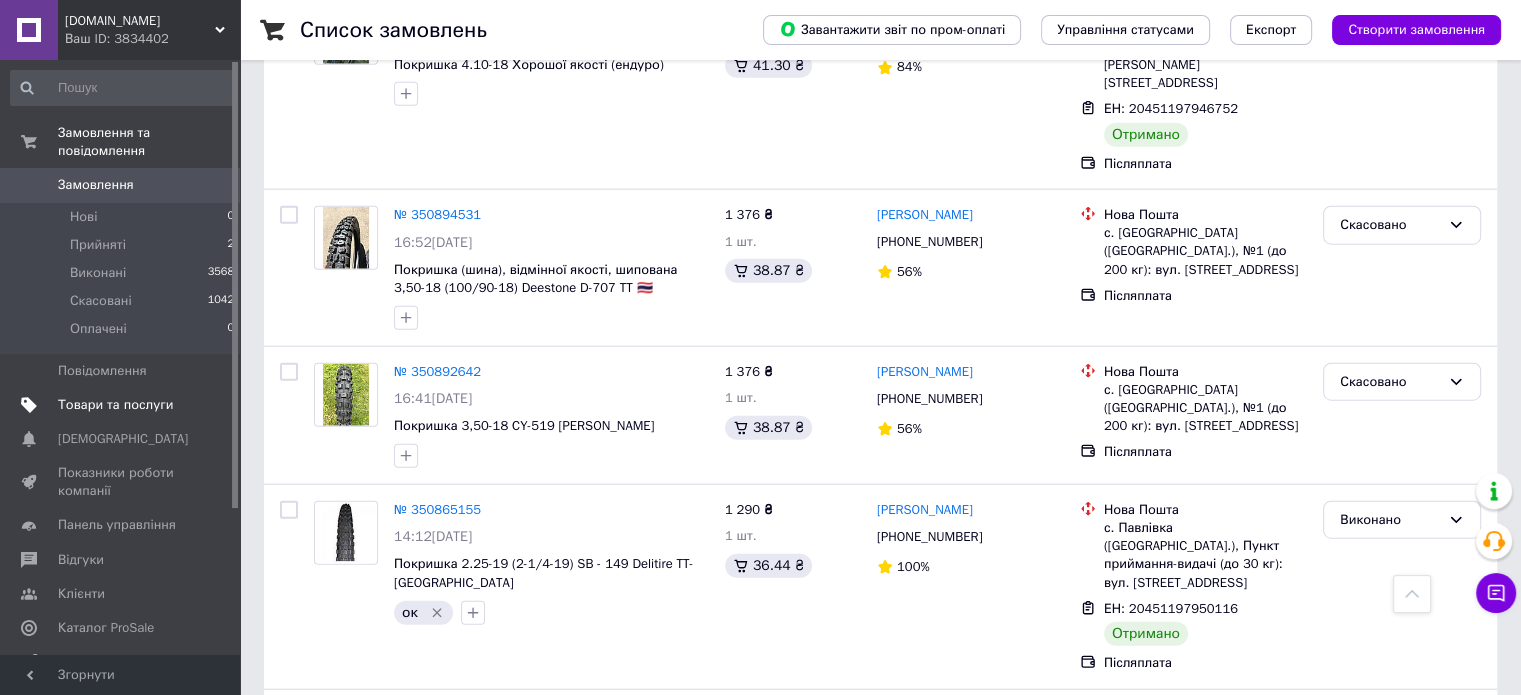 click on "Товари та послуги" at bounding box center [115, 405] 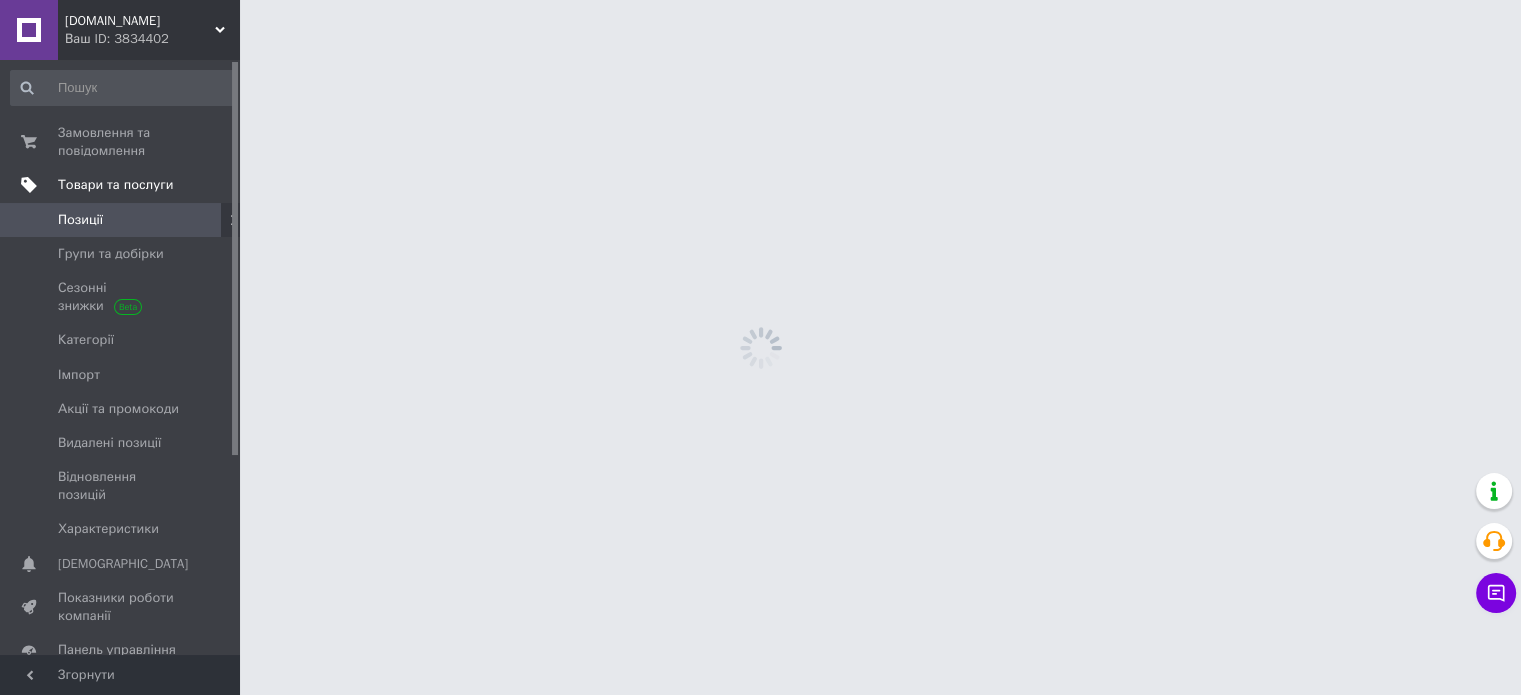 scroll, scrollTop: 0, scrollLeft: 0, axis: both 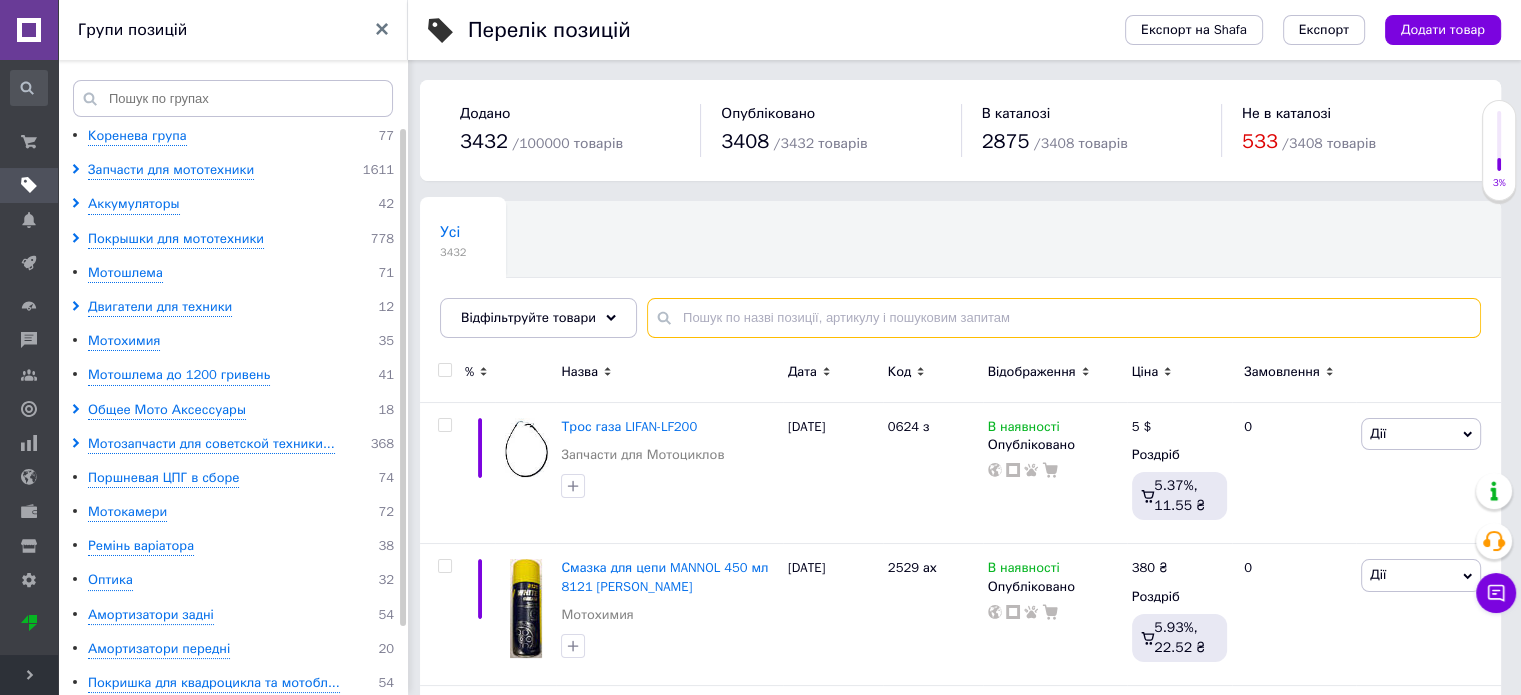 click at bounding box center [1064, 318] 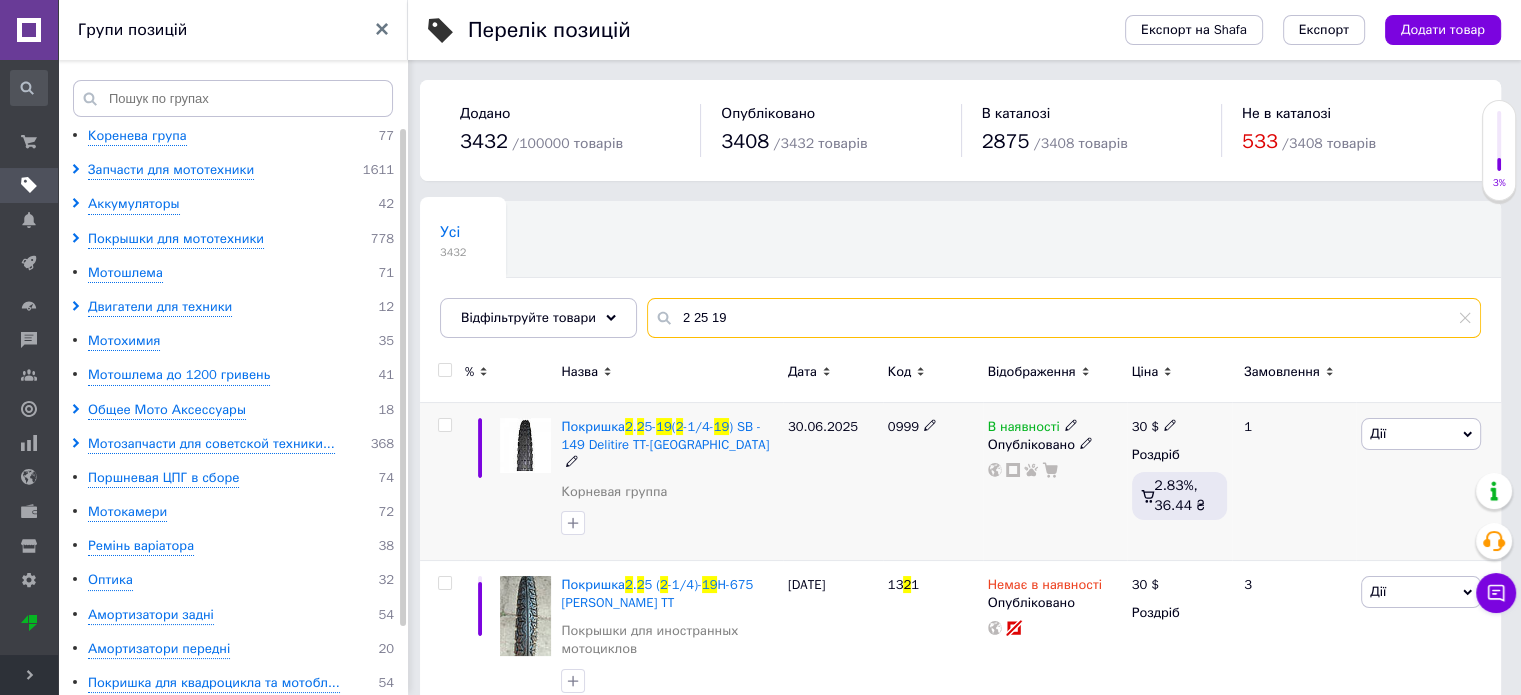 type on "2 25 19" 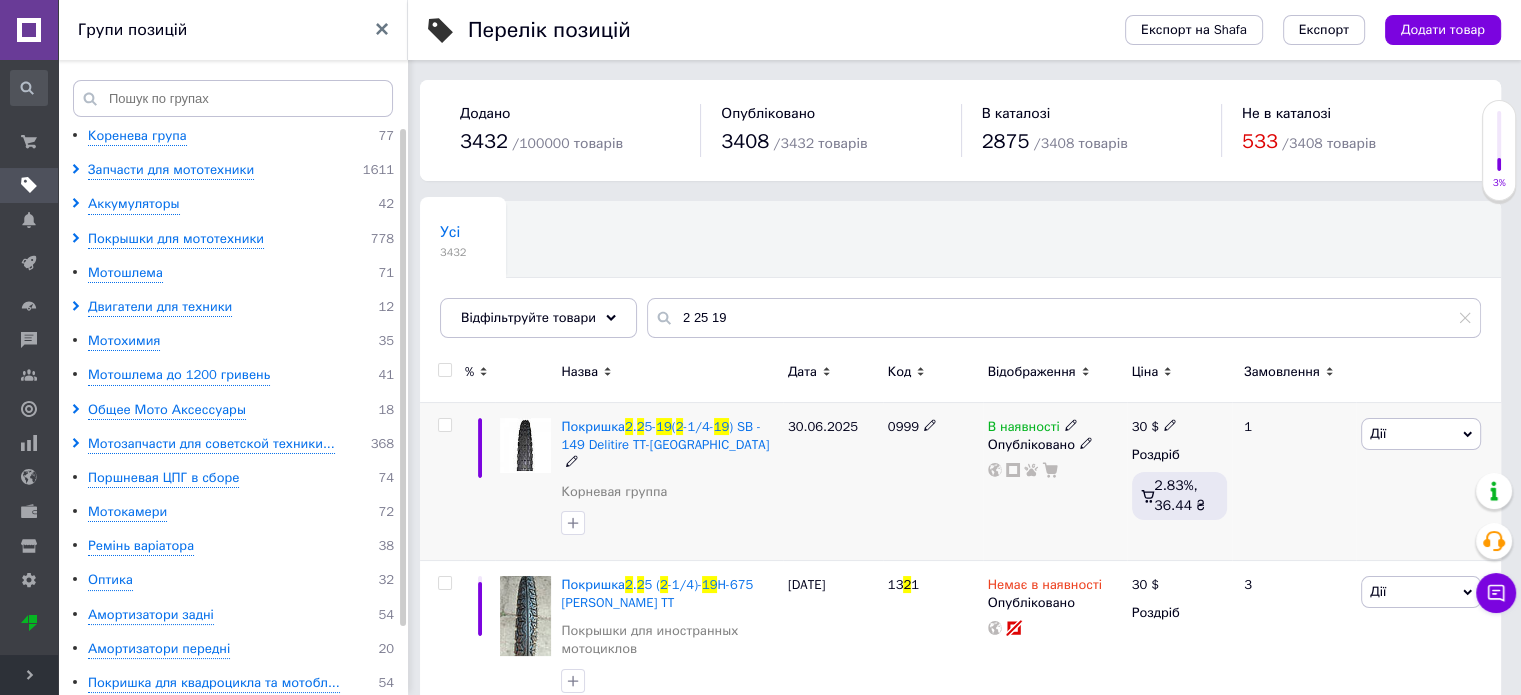 click 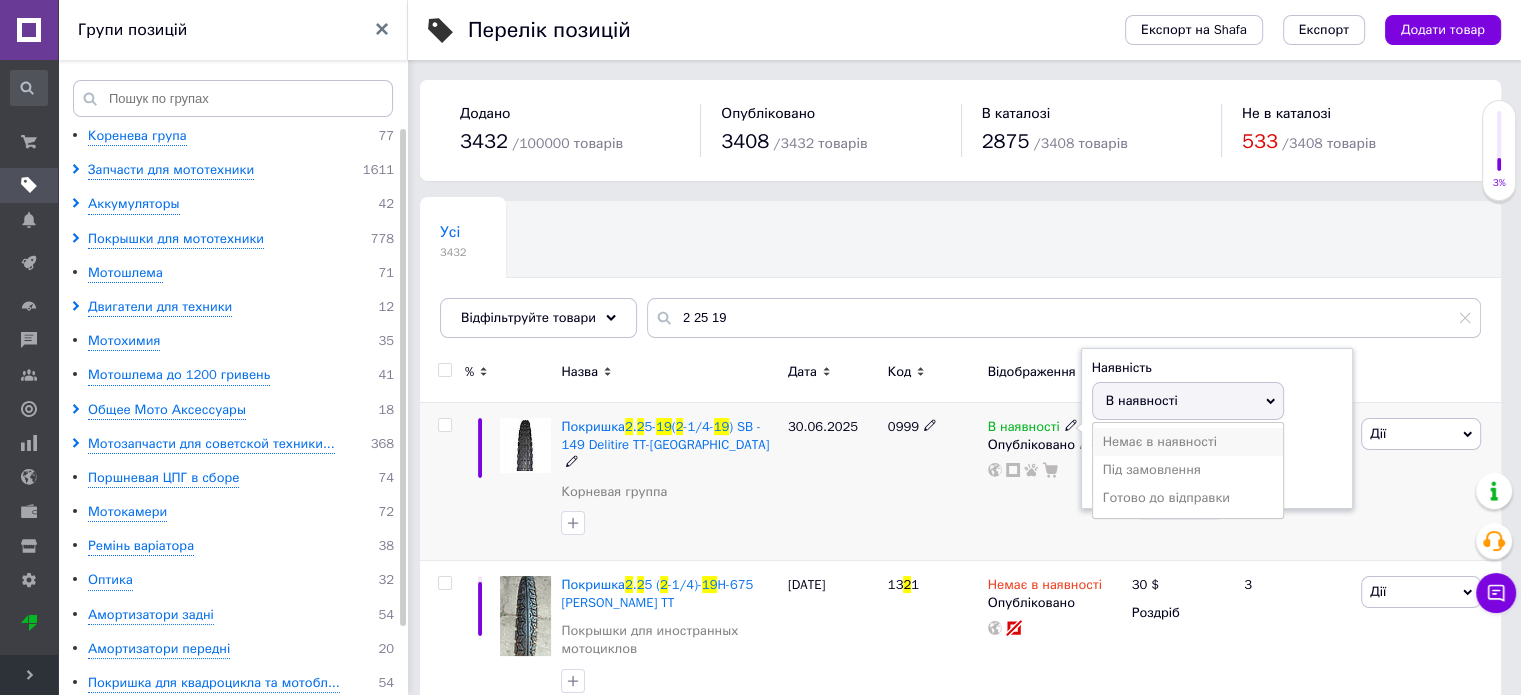 click on "Немає в наявності" at bounding box center [1188, 442] 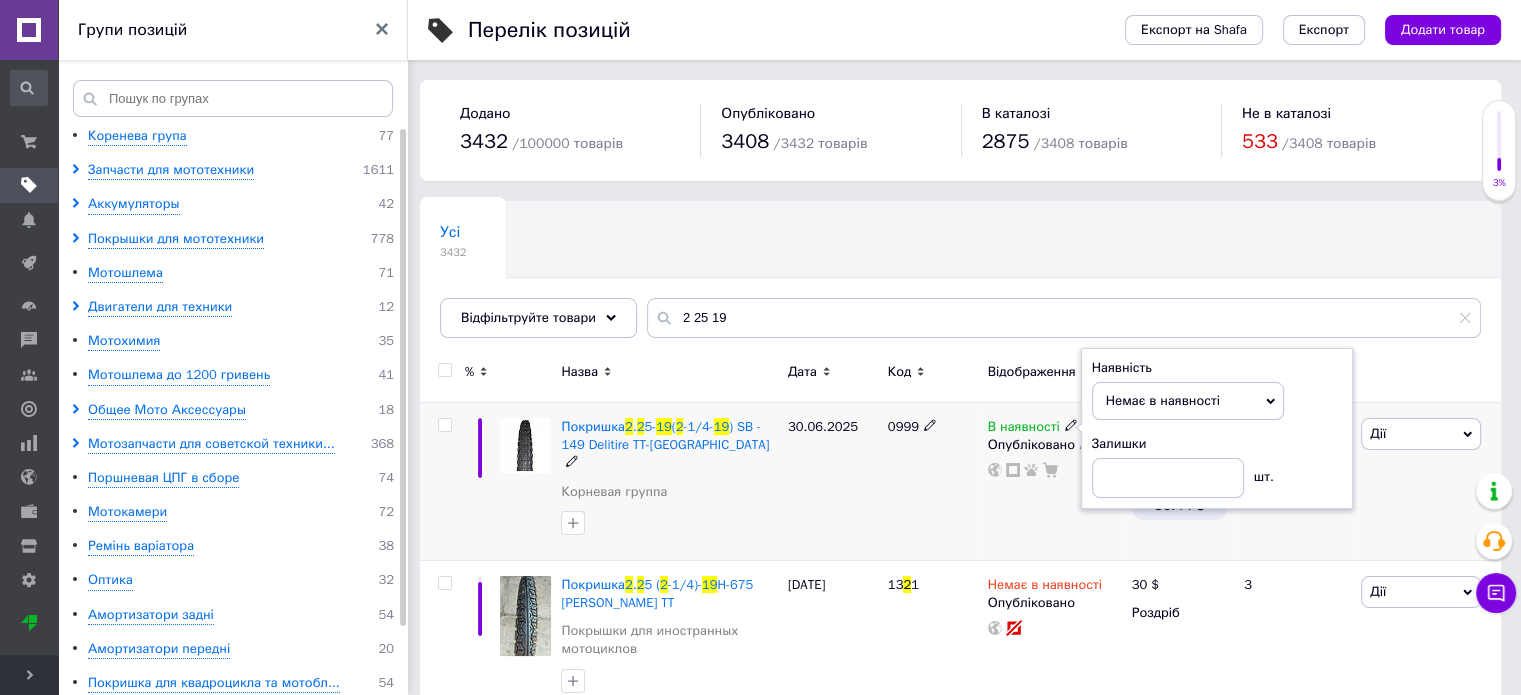click on "0999" at bounding box center (933, 482) 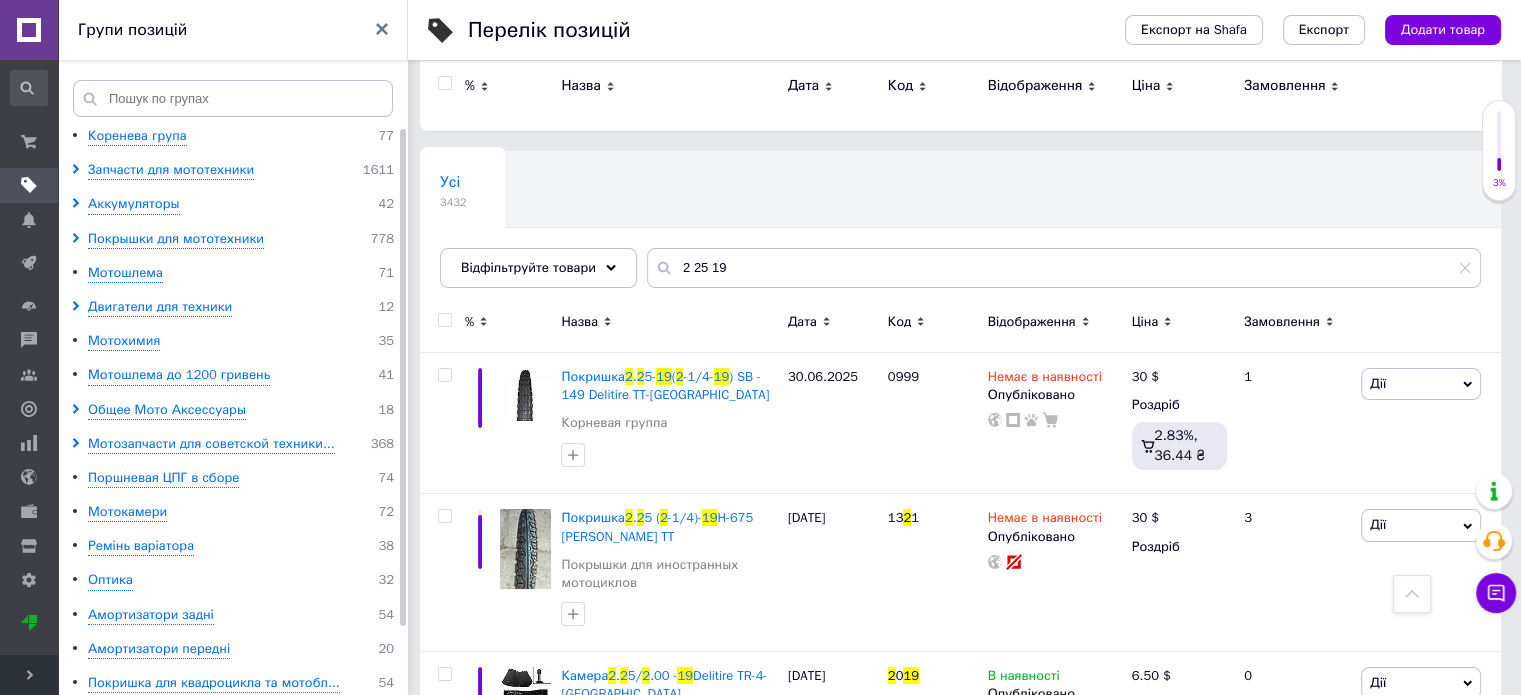 scroll, scrollTop: 0, scrollLeft: 0, axis: both 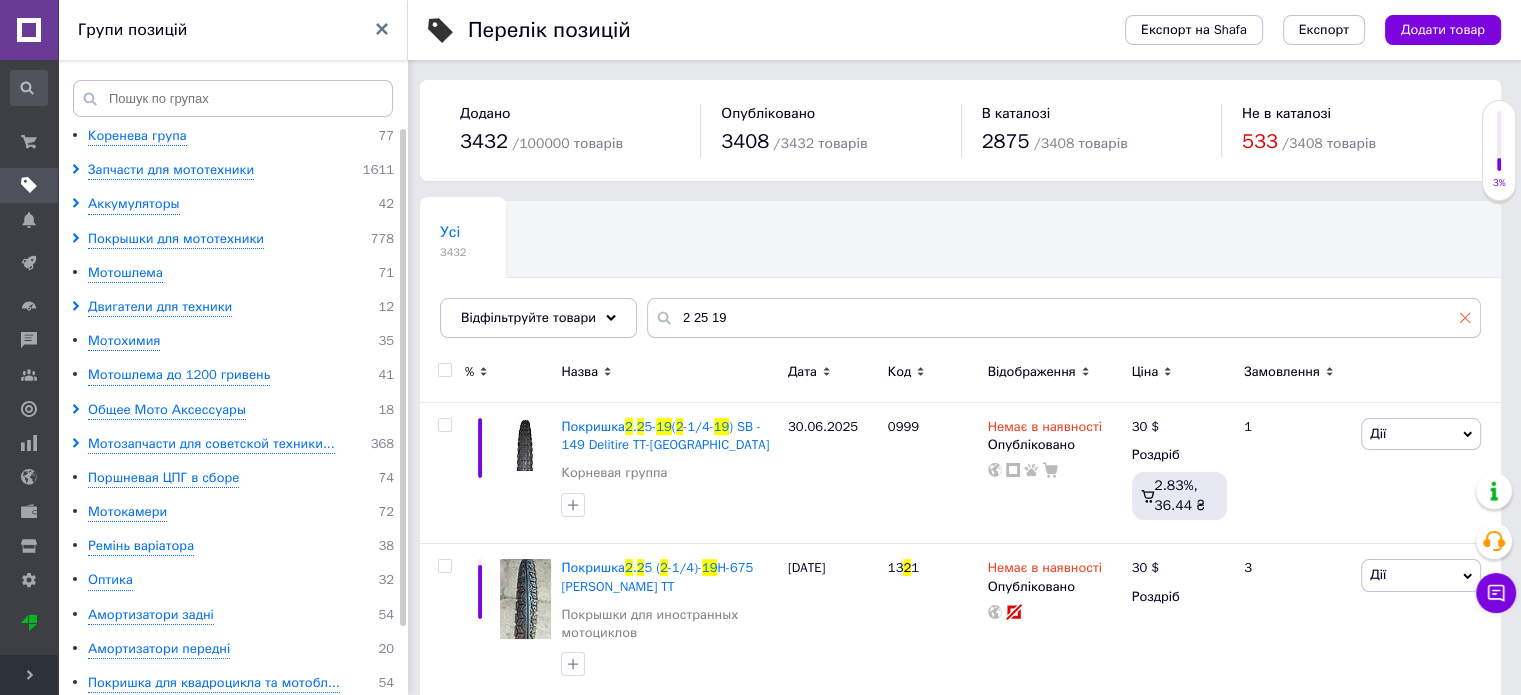 click 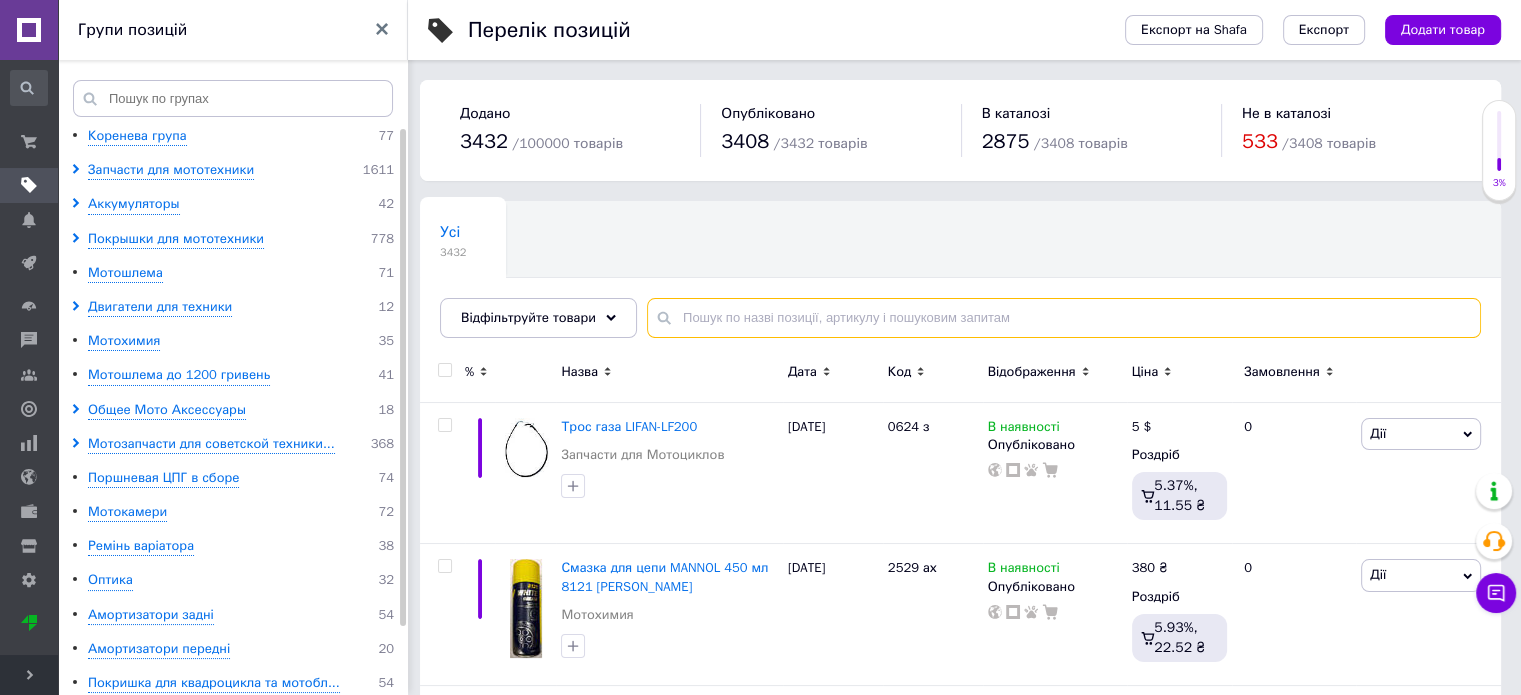 click at bounding box center (1064, 318) 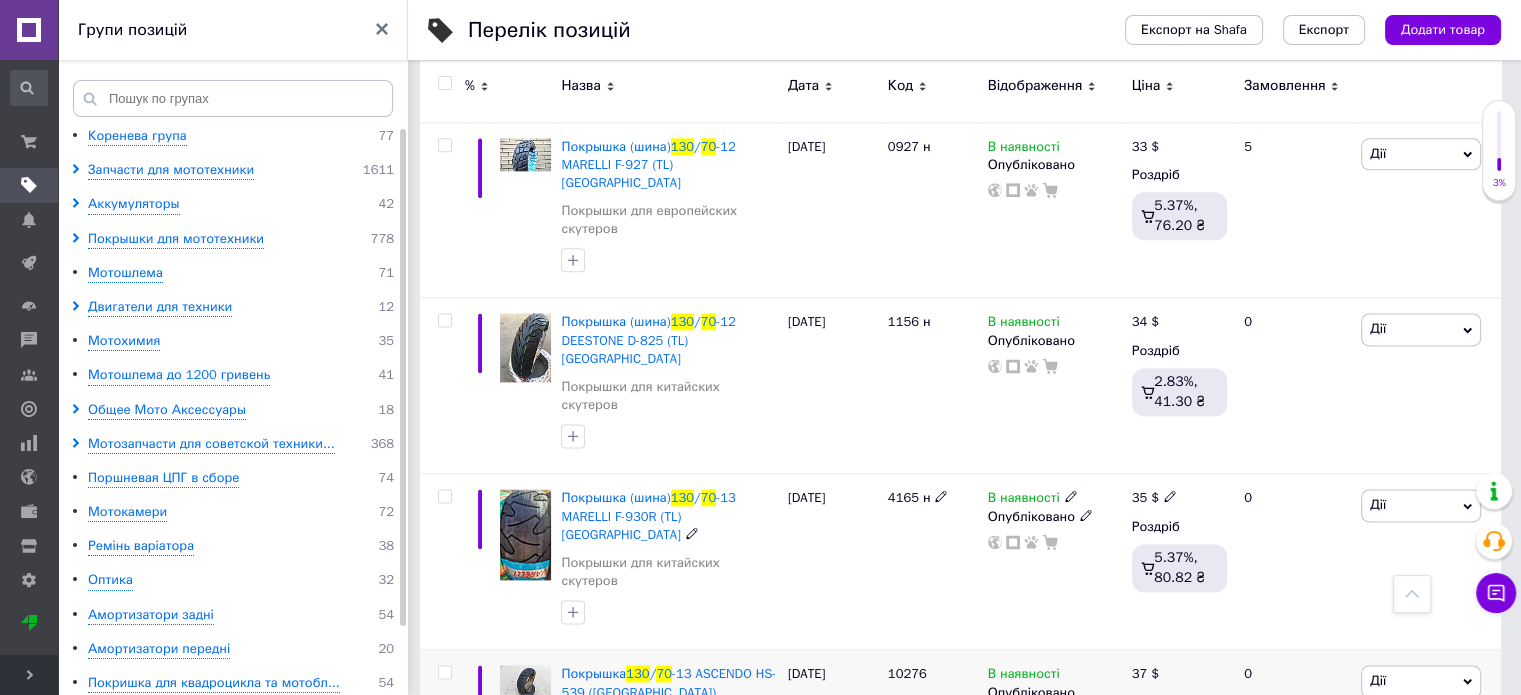 scroll, scrollTop: 2581, scrollLeft: 0, axis: vertical 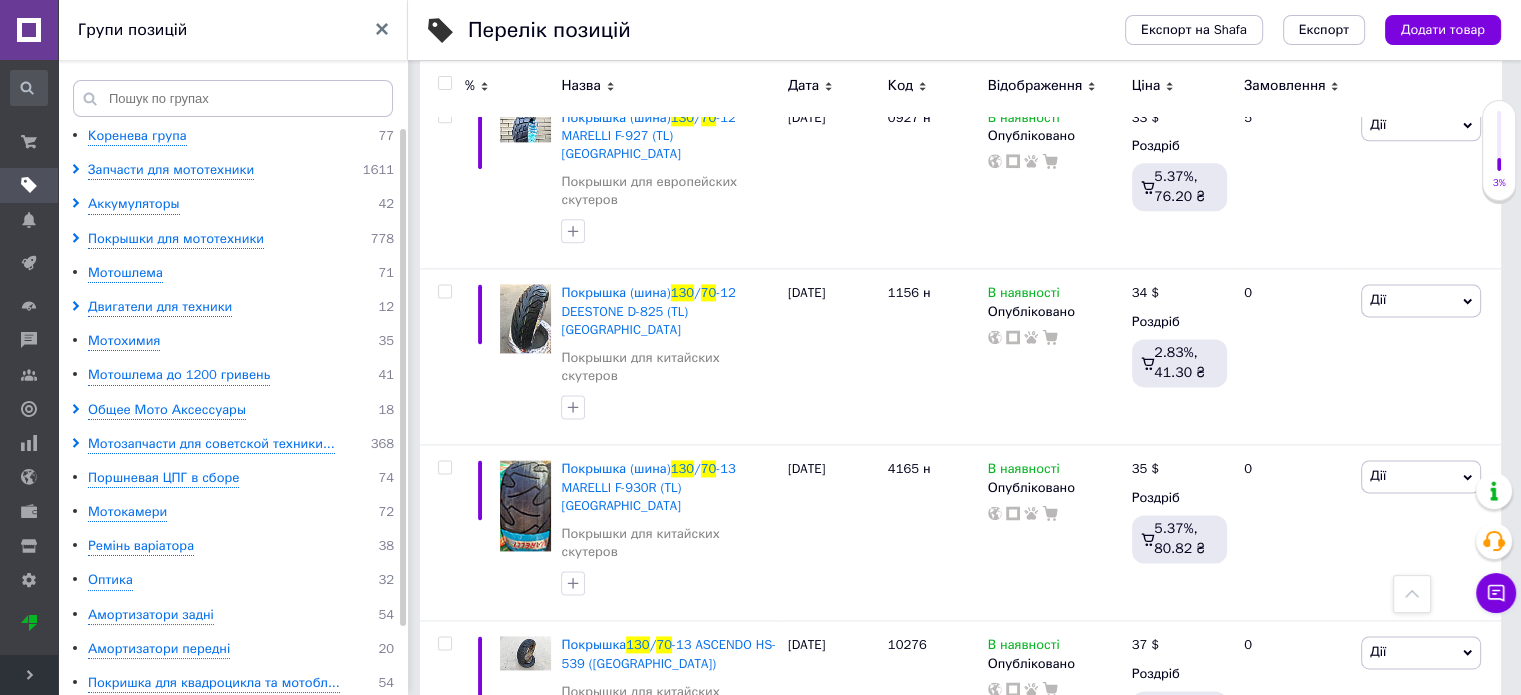 type on "130 70 17" 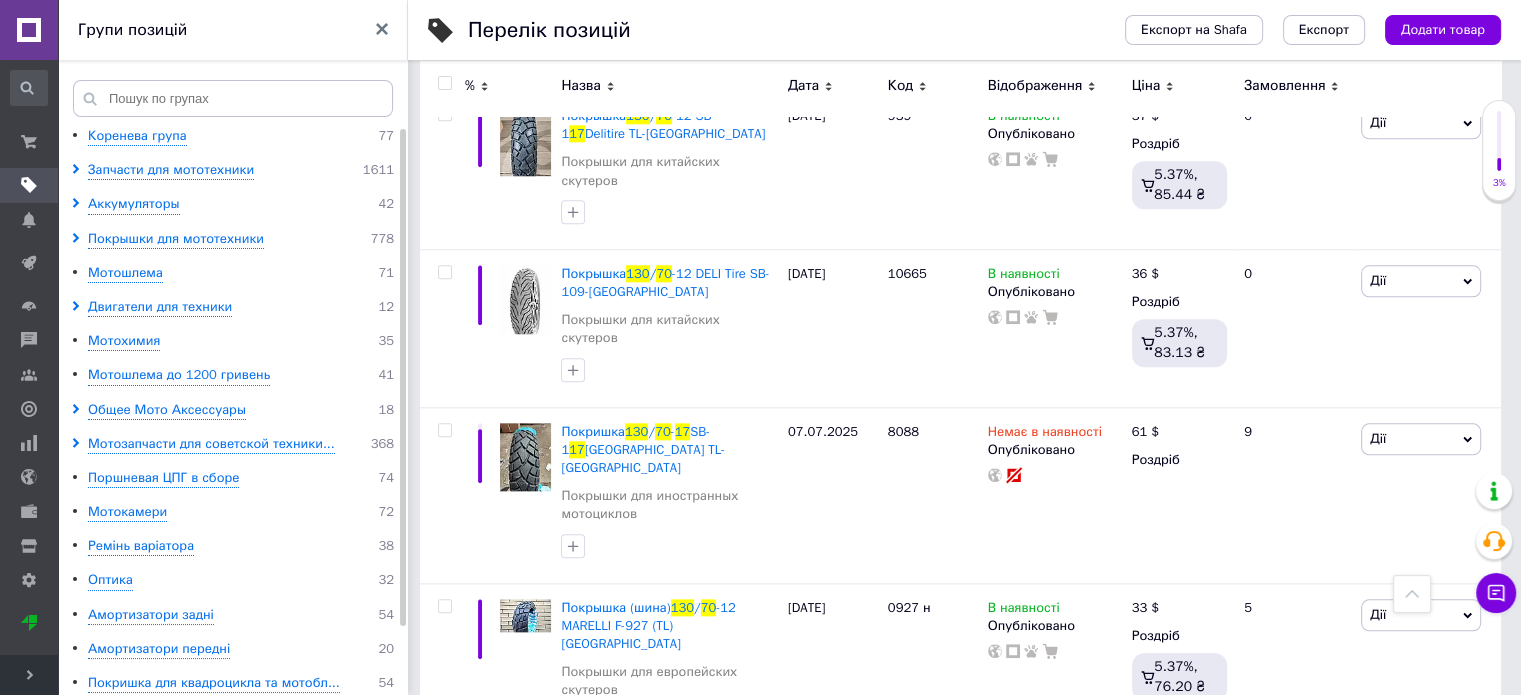 scroll, scrollTop: 2081, scrollLeft: 0, axis: vertical 